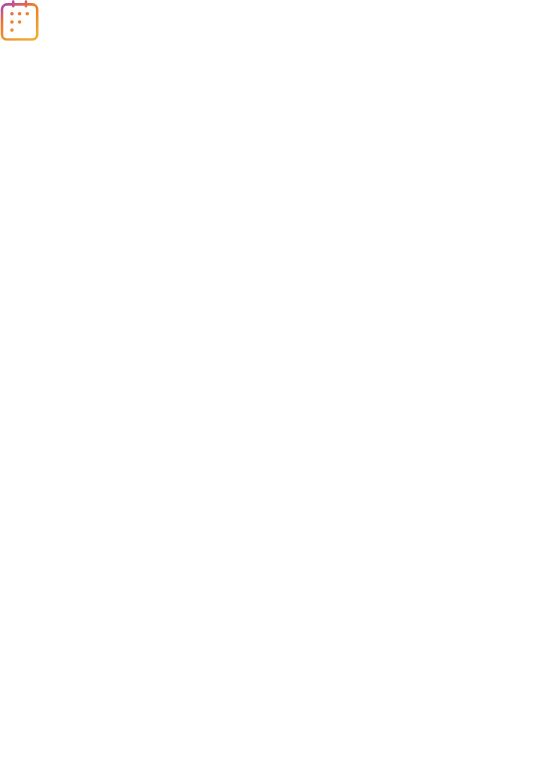 scroll, scrollTop: 0, scrollLeft: 0, axis: both 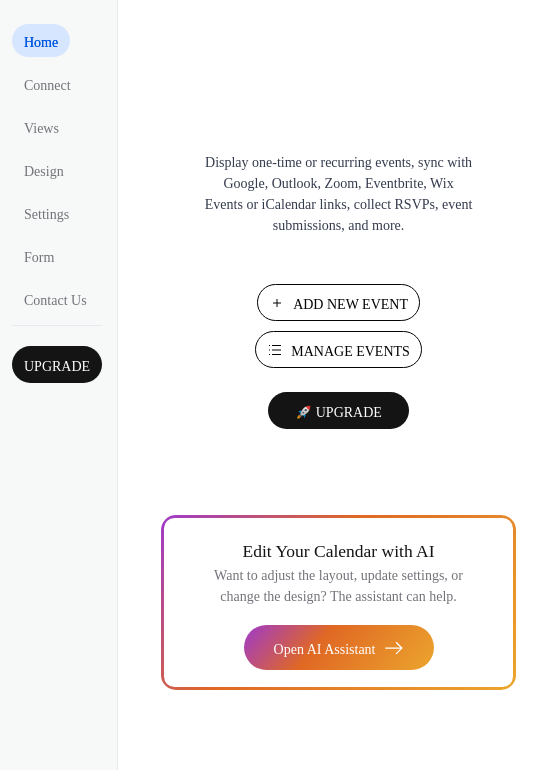 click on "Add New Event" at bounding box center [350, 304] 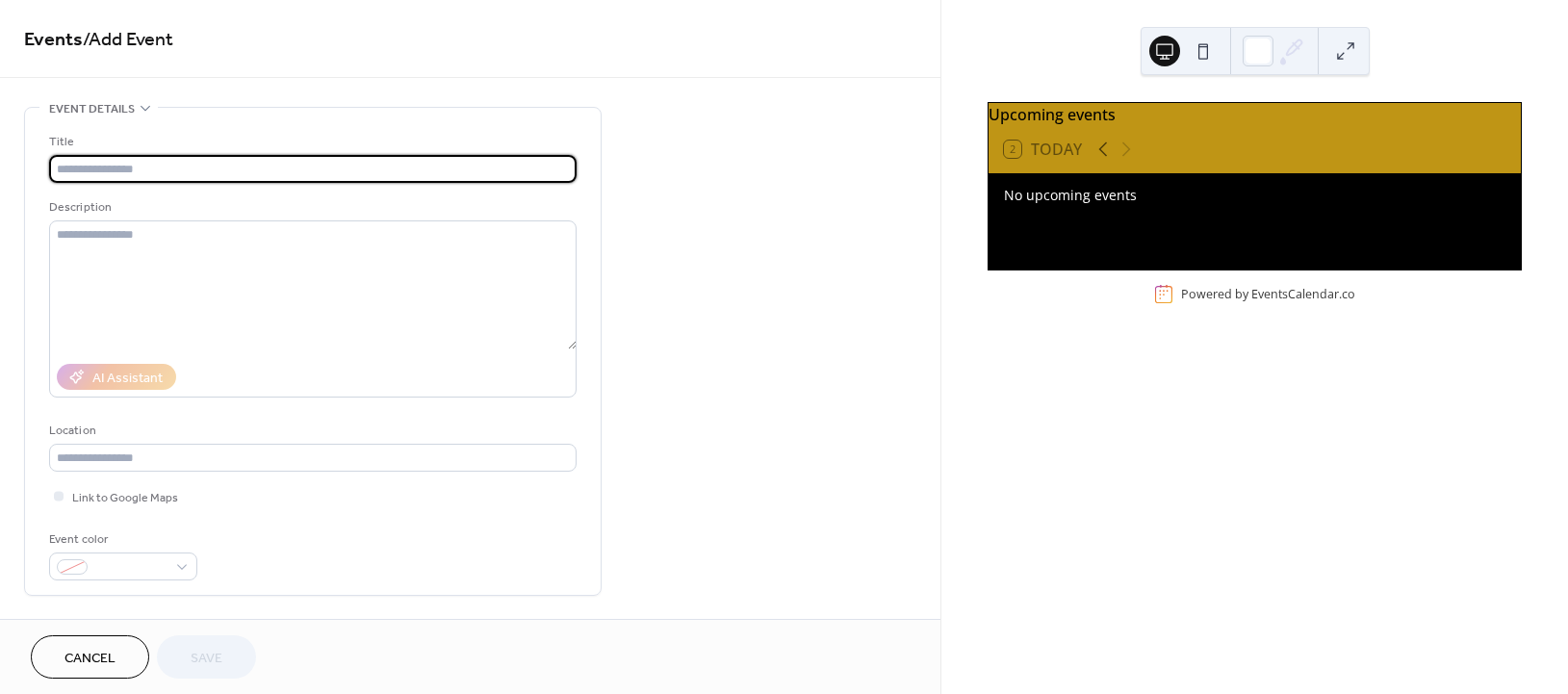 scroll, scrollTop: 0, scrollLeft: 0, axis: both 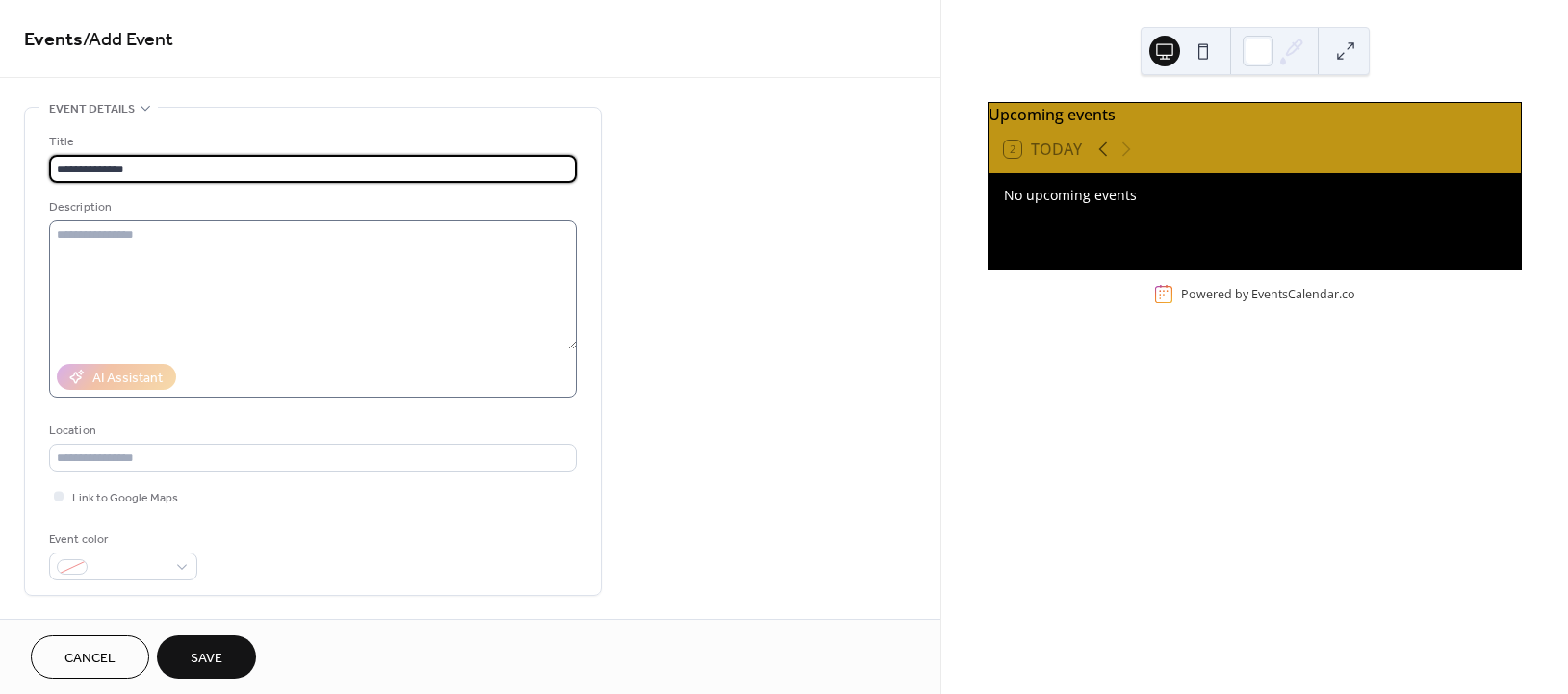 type on "**********" 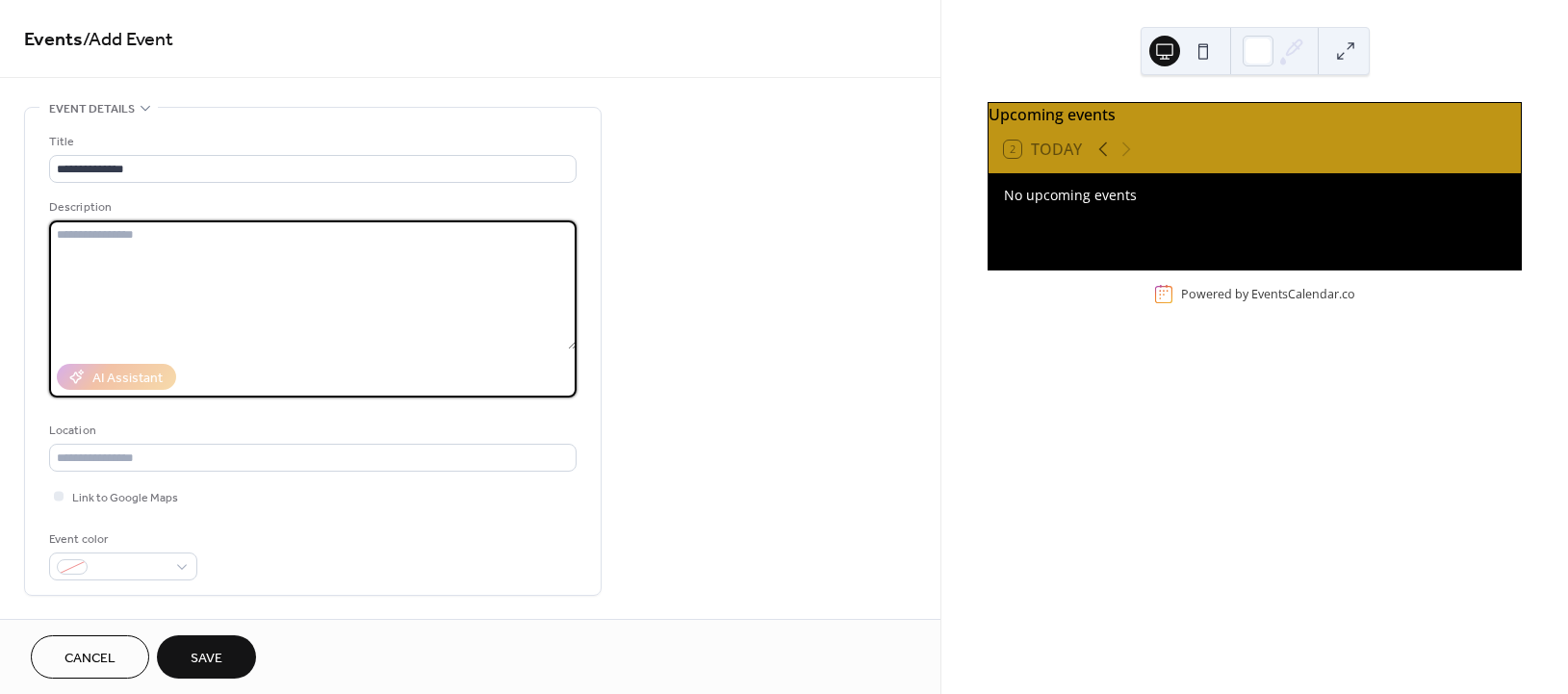 click at bounding box center [313, 285] 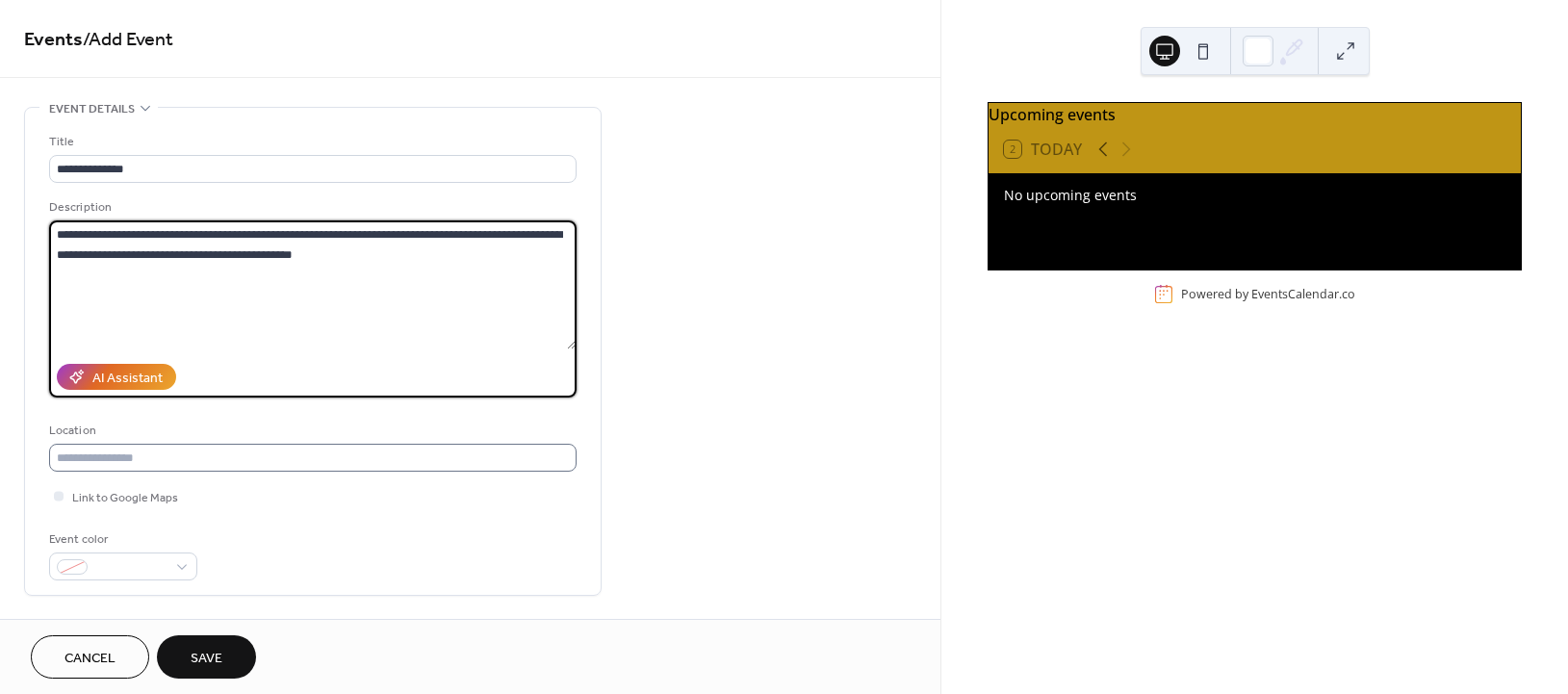 type on "**********" 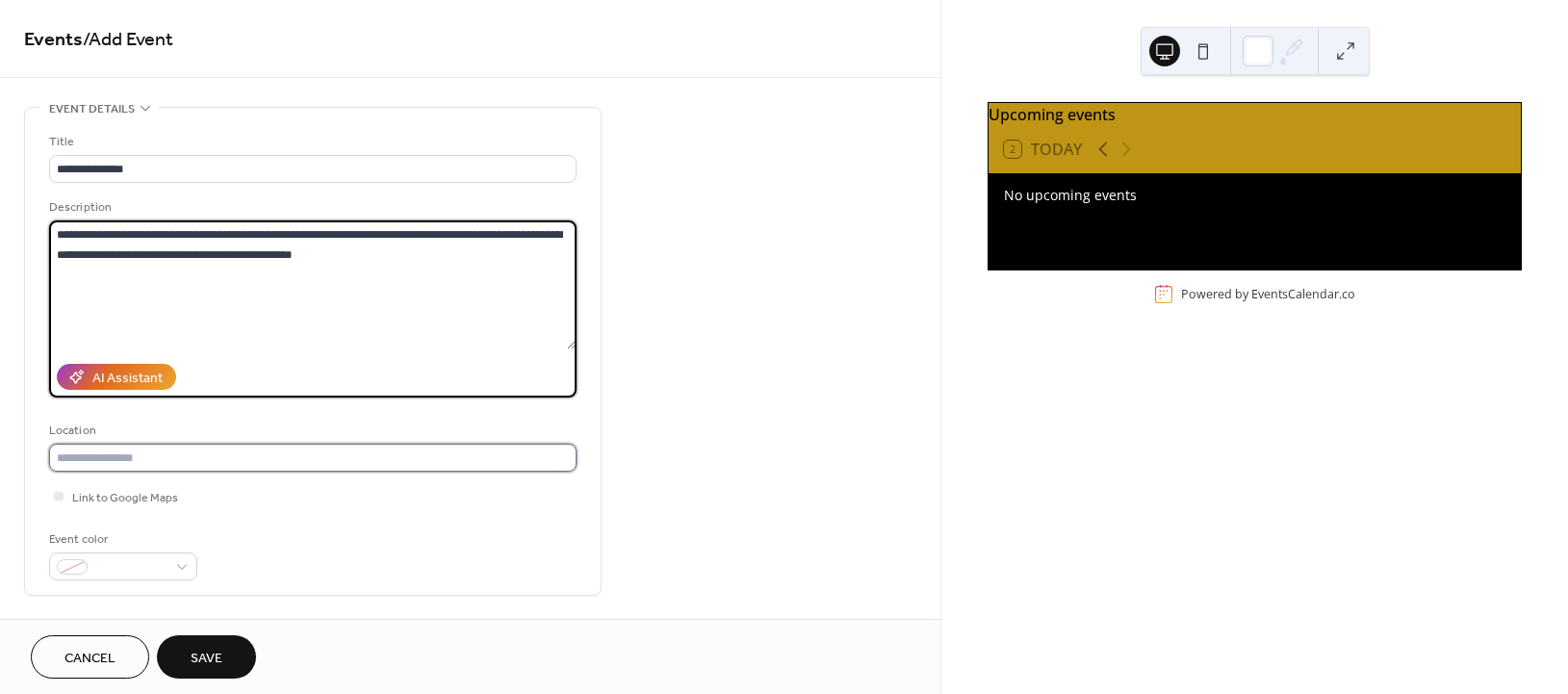 click at bounding box center [313, 457] 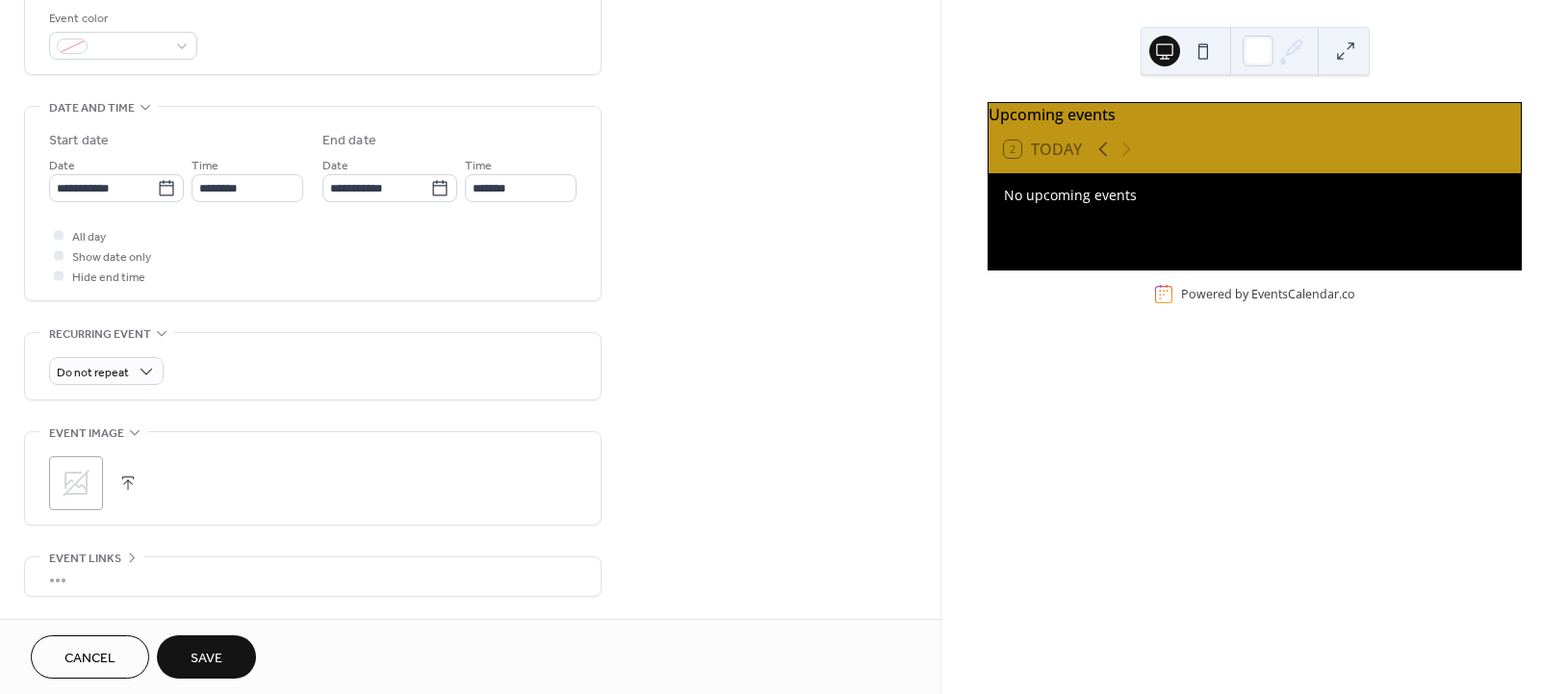 scroll, scrollTop: 524, scrollLeft: 0, axis: vertical 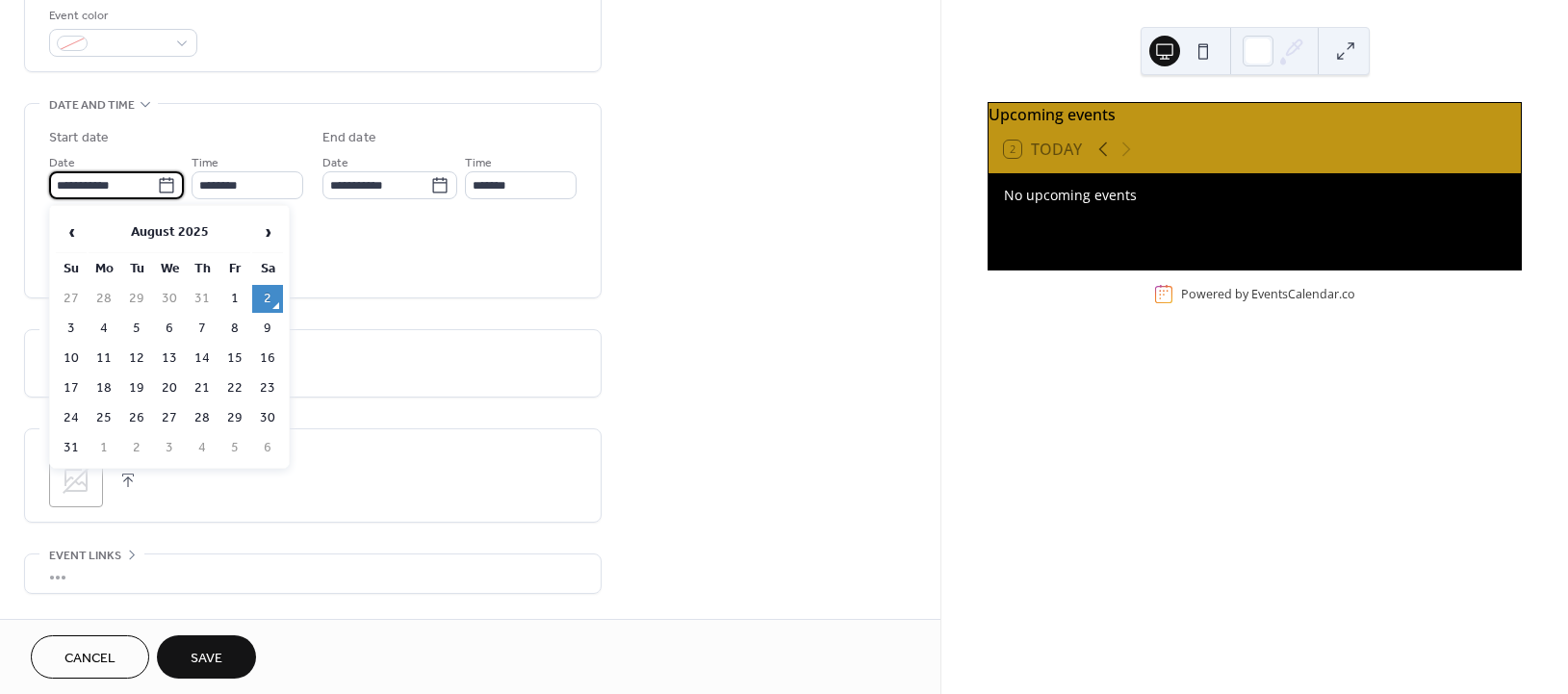 click on "**********" at bounding box center [103, 185] 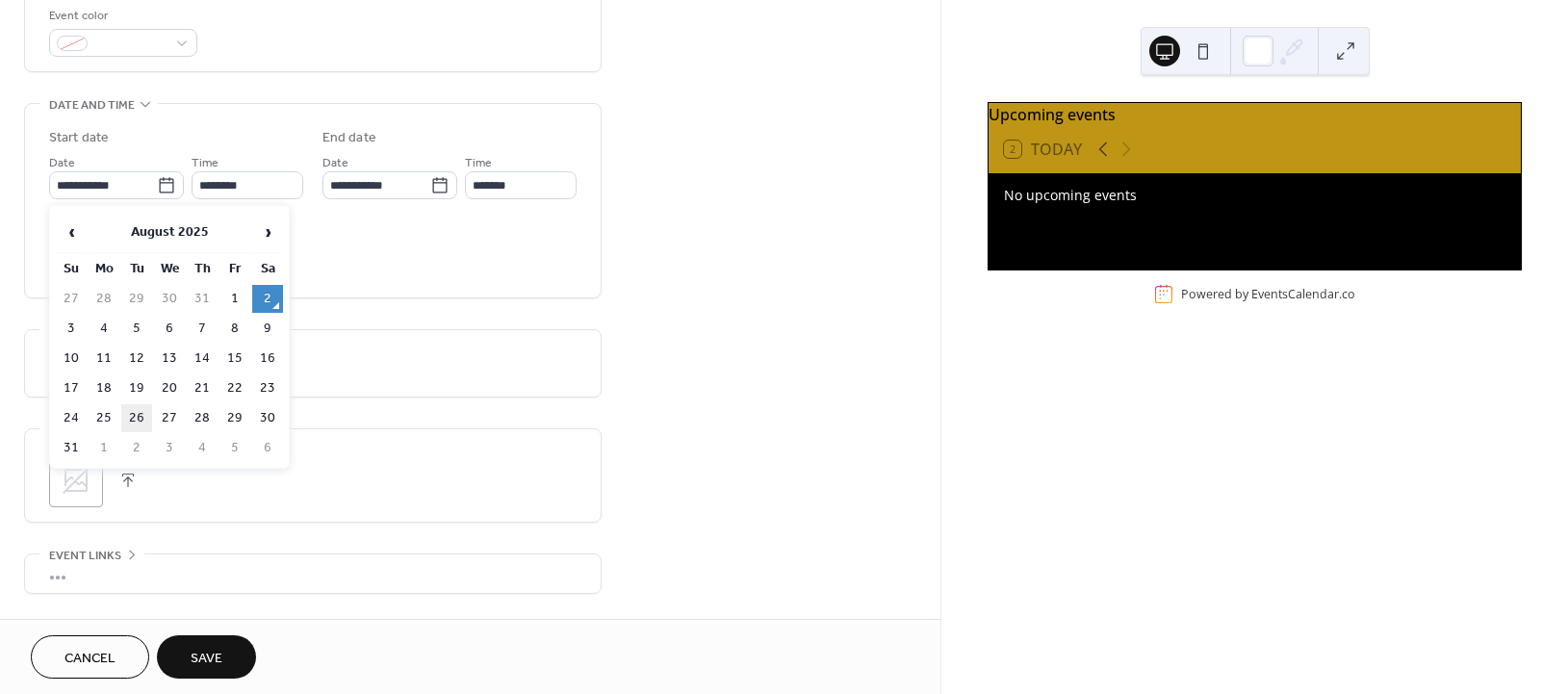 click on "26" at bounding box center (137, 418) 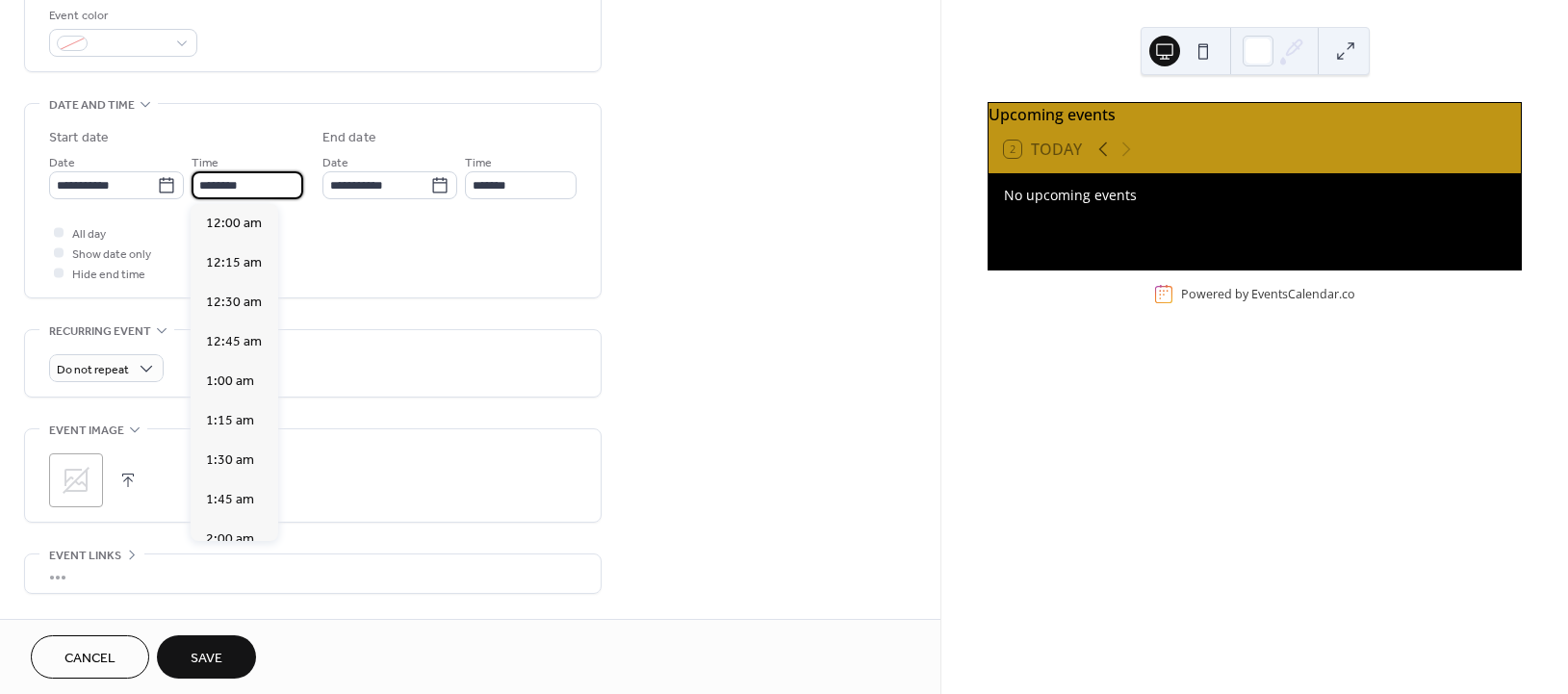 click on "********" at bounding box center [247, 185] 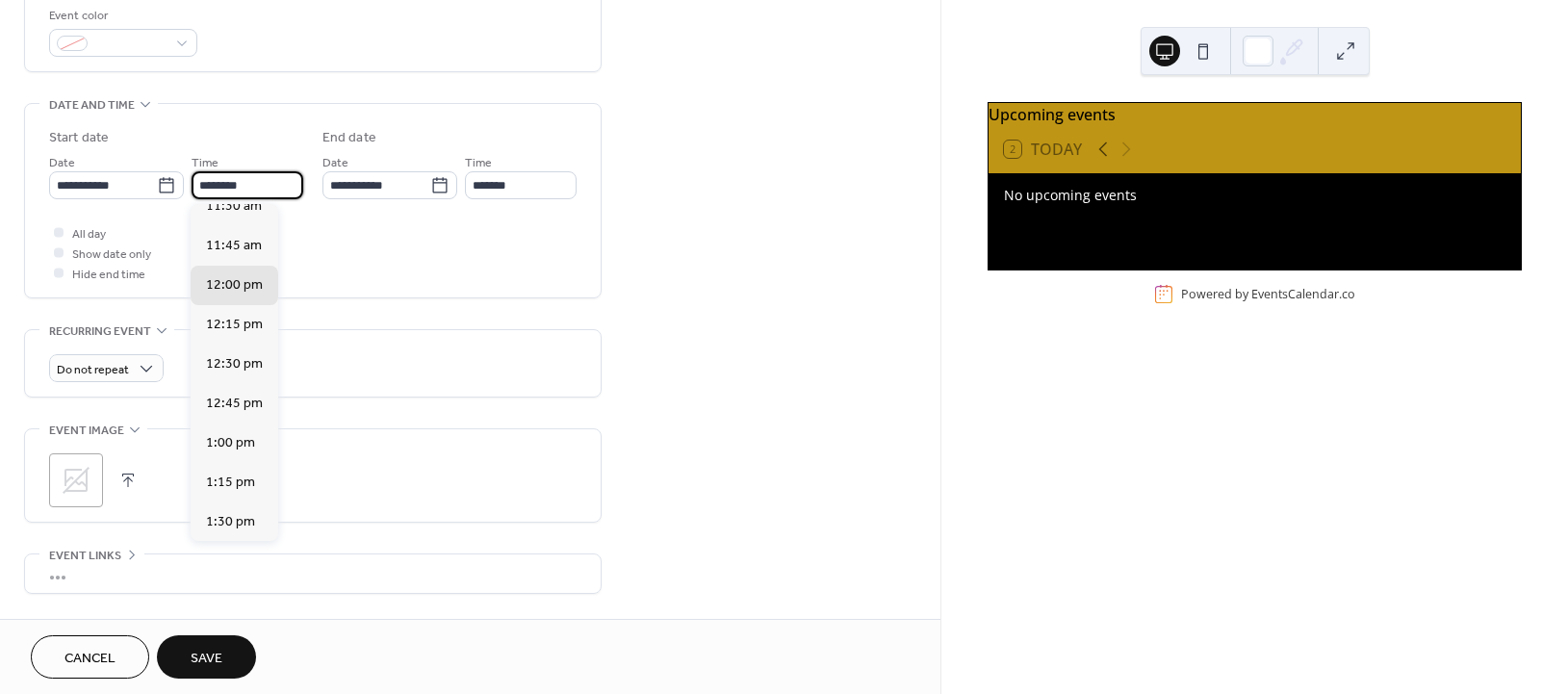 drag, startPoint x: 249, startPoint y: 186, endPoint x: 203, endPoint y: 192, distance: 46.389654 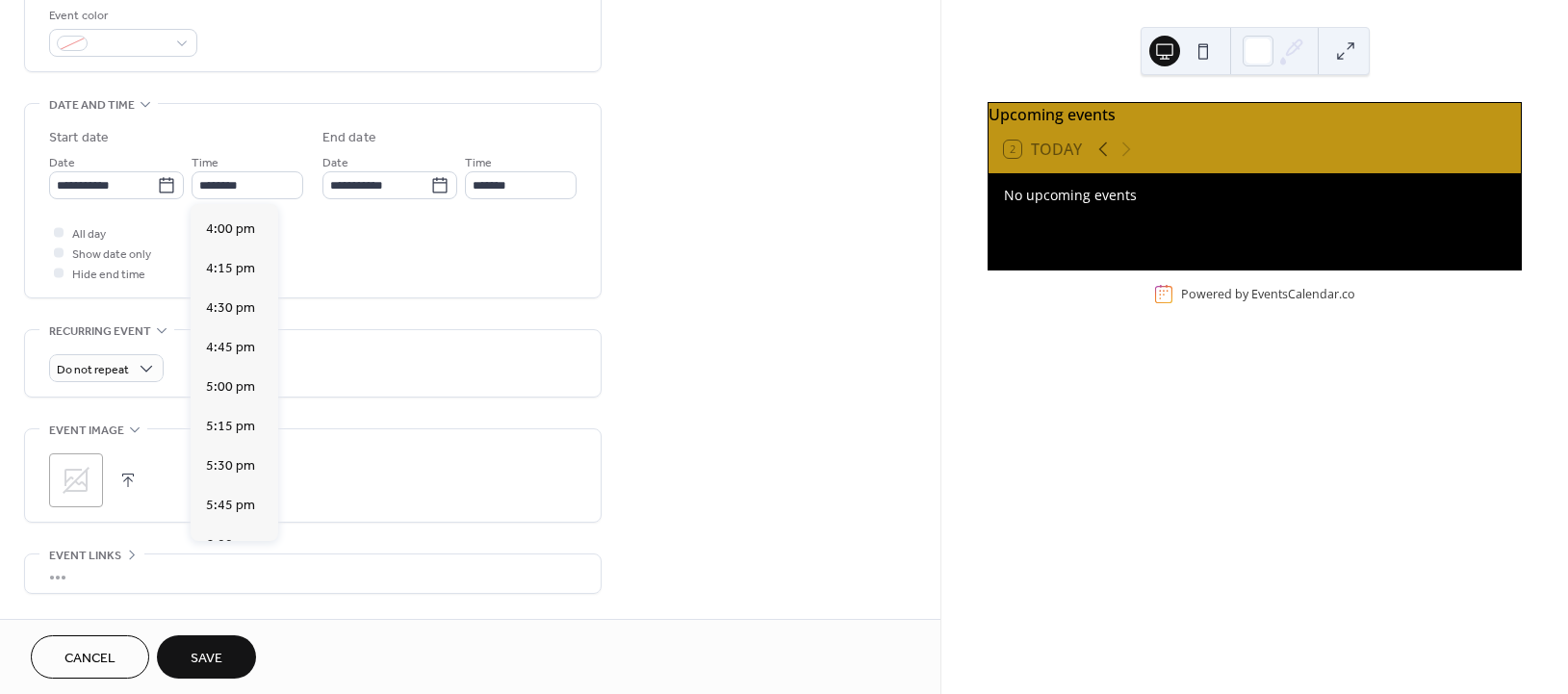 scroll, scrollTop: 2589, scrollLeft: 0, axis: vertical 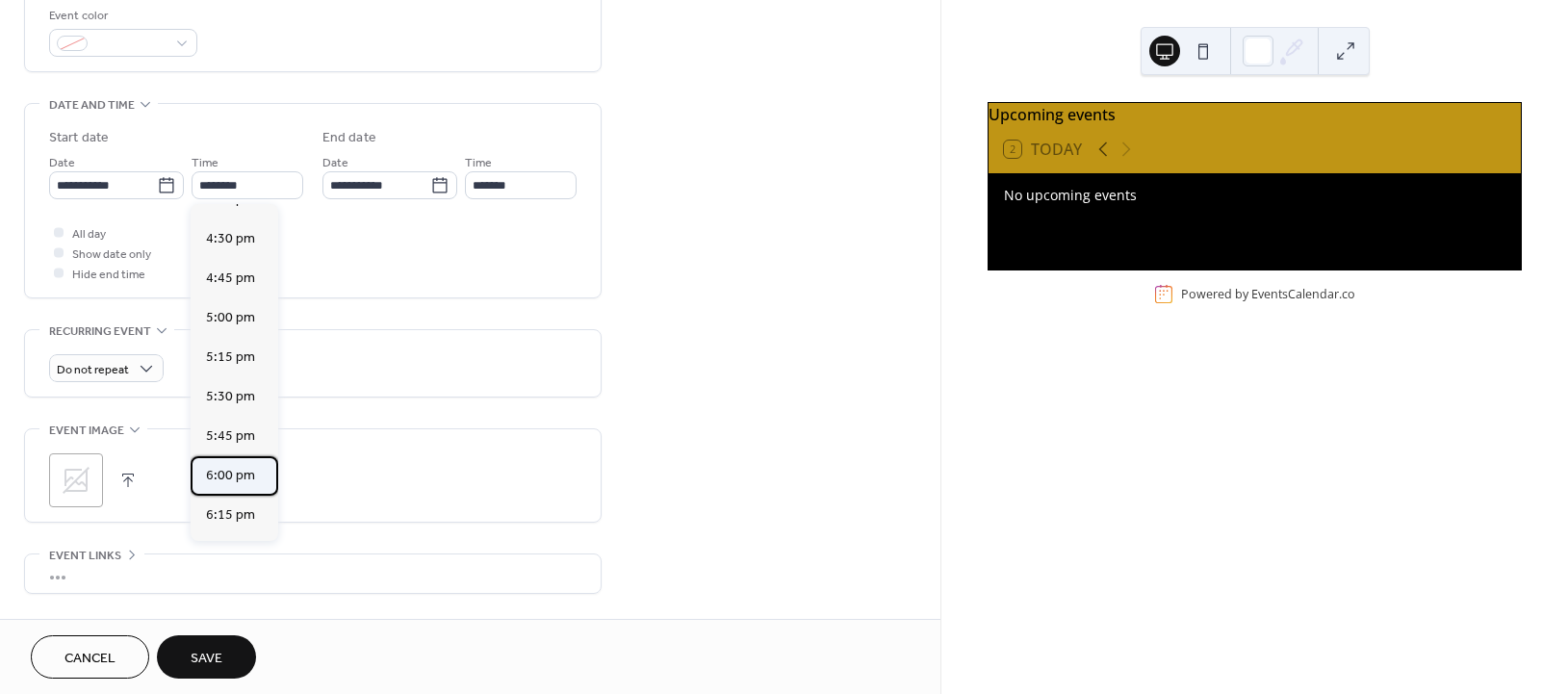 click on "6:00 pm" at bounding box center (230, 476) 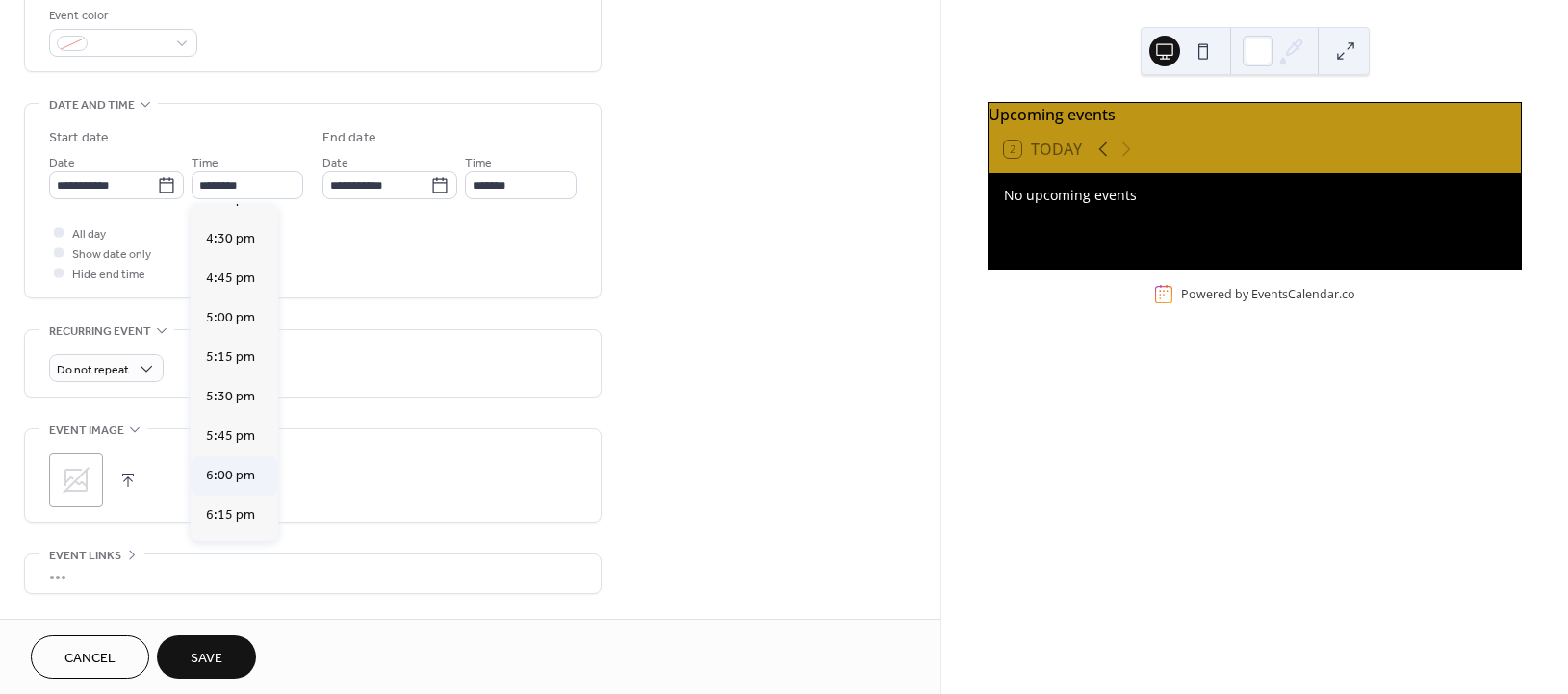 type on "*******" 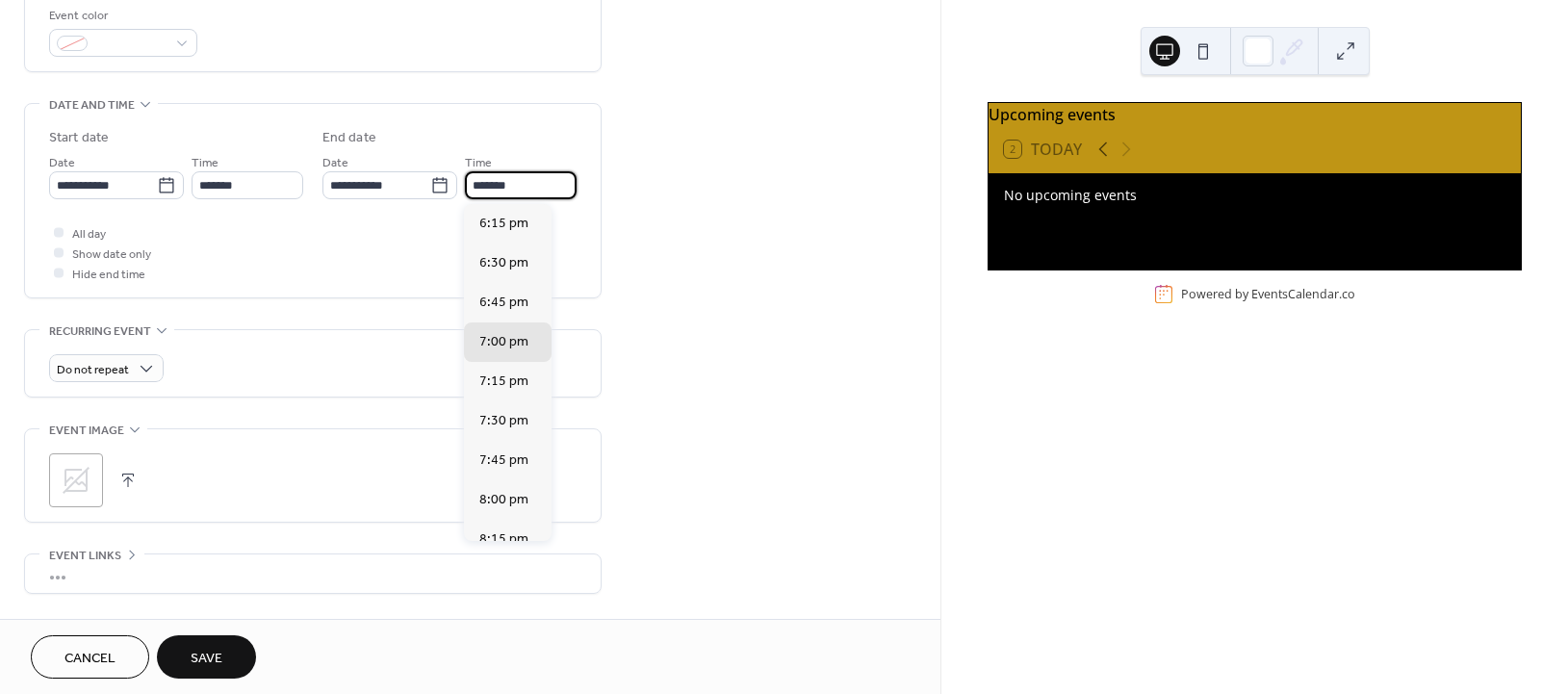 click on "*******" at bounding box center [521, 185] 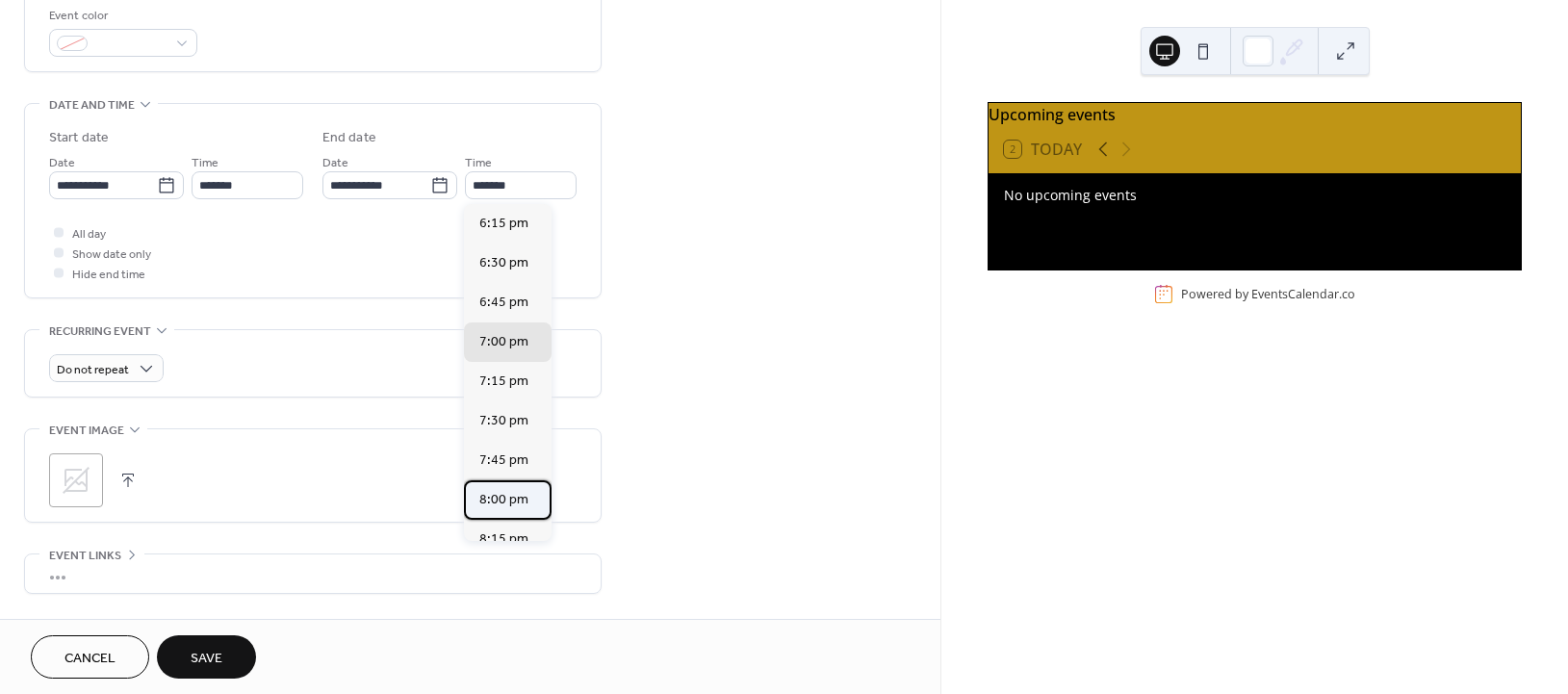 click on "8:00 pm" at bounding box center (503, 500) 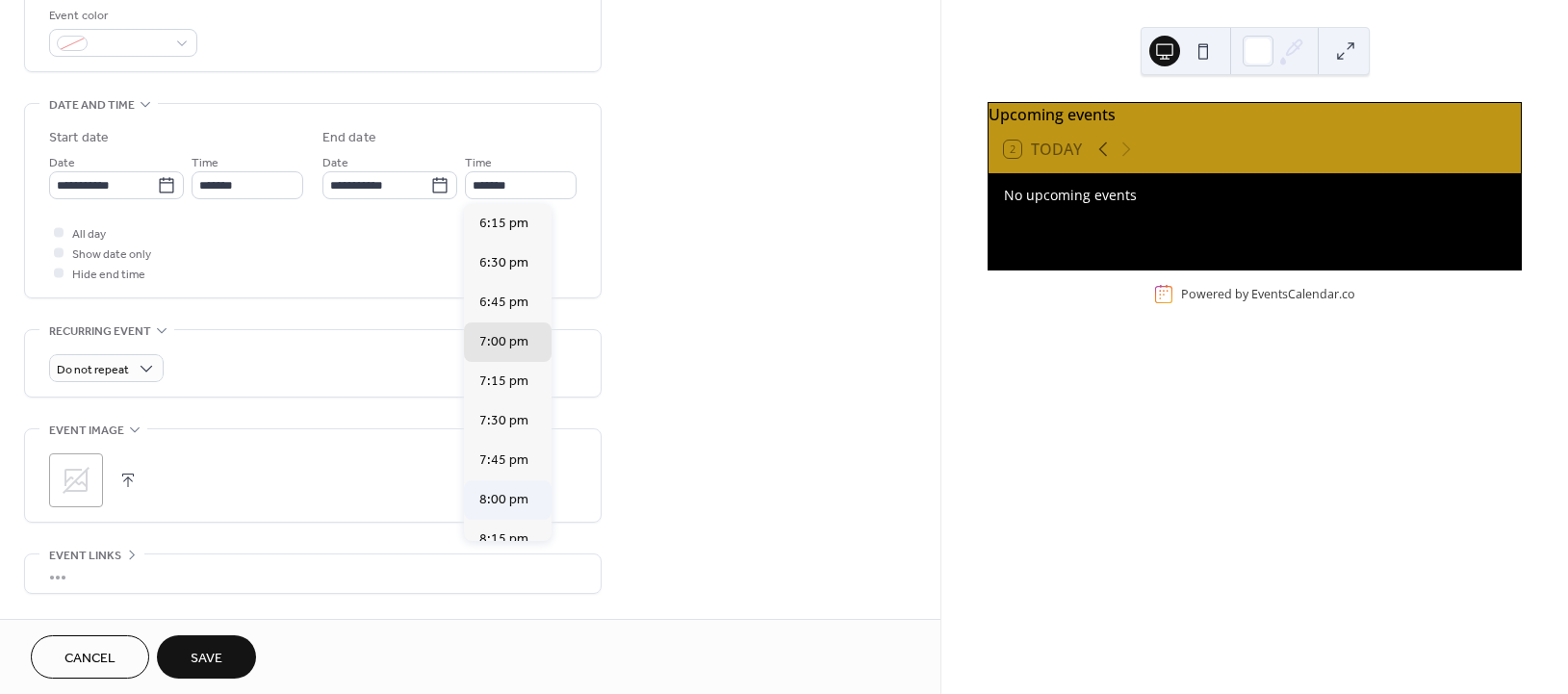 type on "*******" 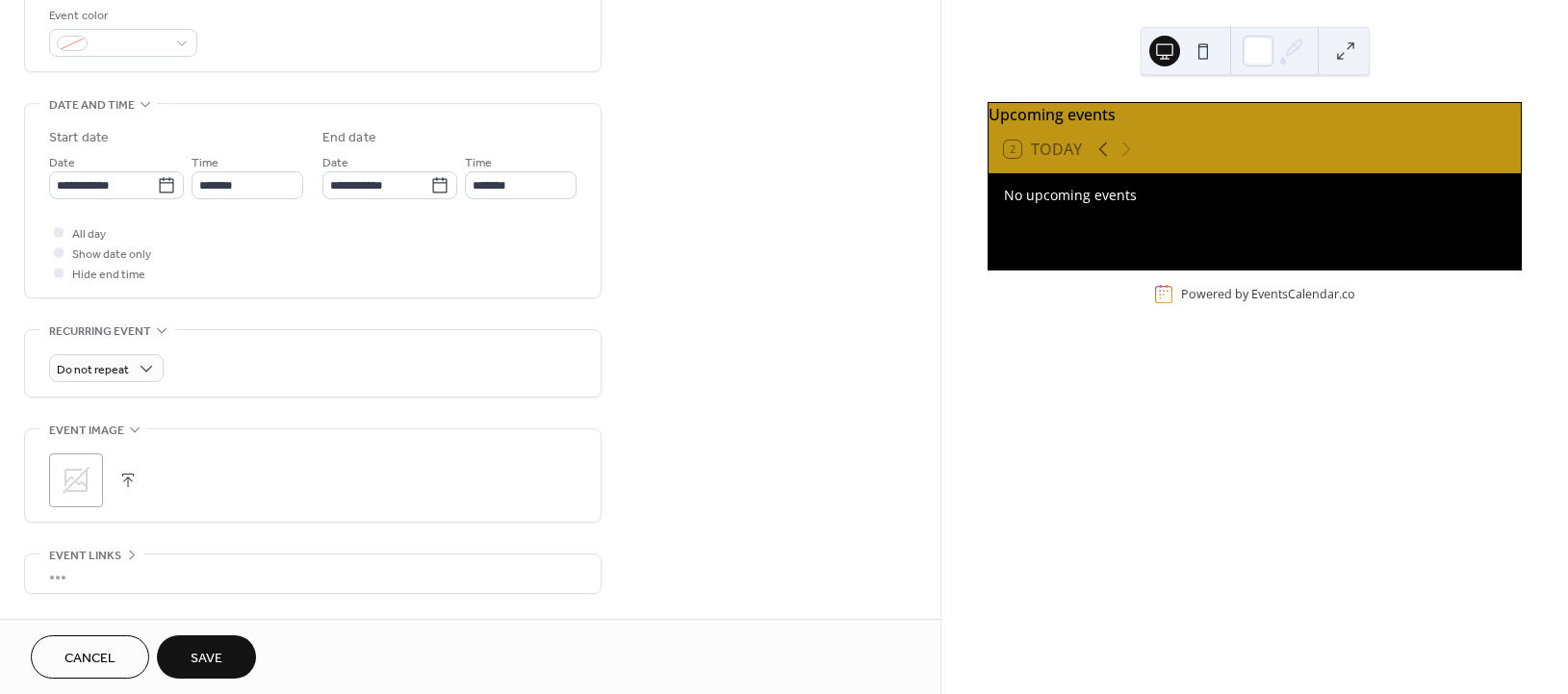 click on "Save" at bounding box center (206, 658) 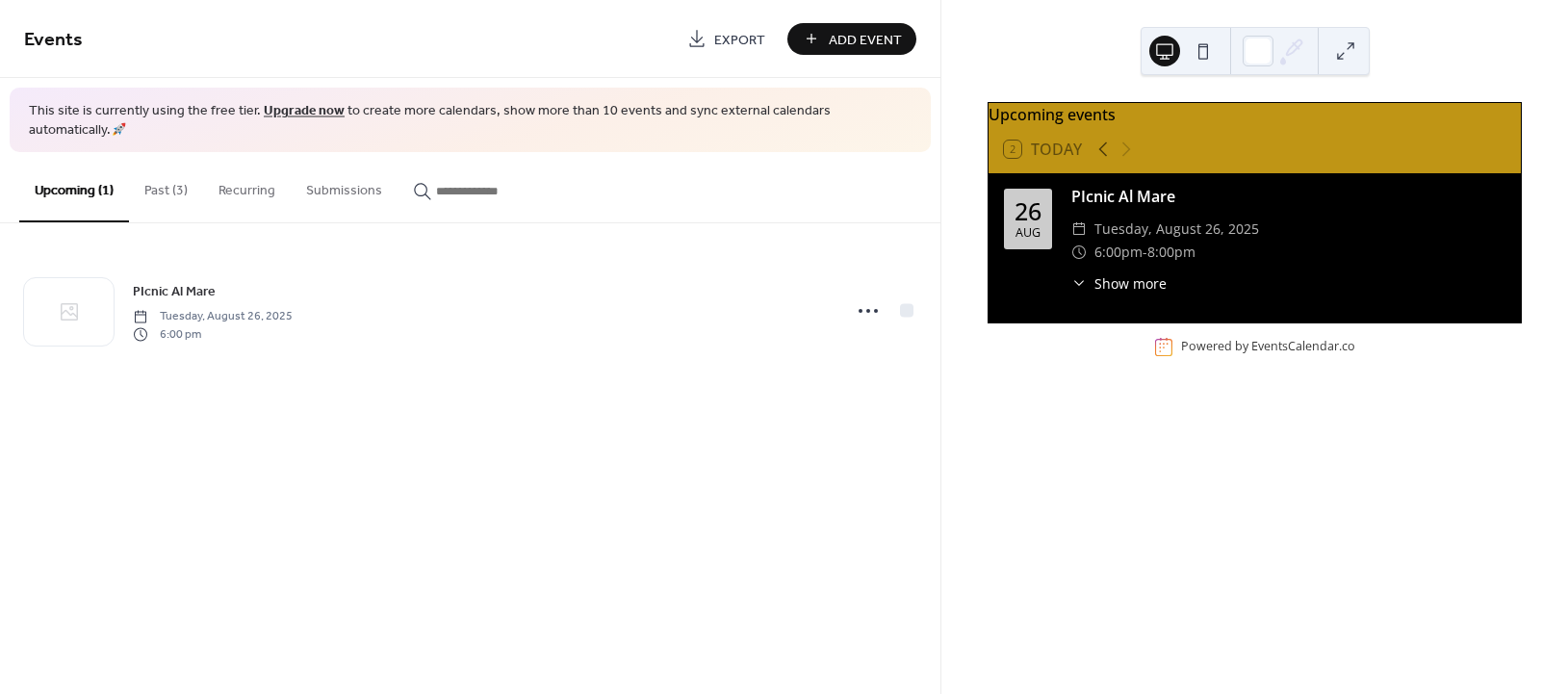 click on "Add Event" at bounding box center [865, 39] 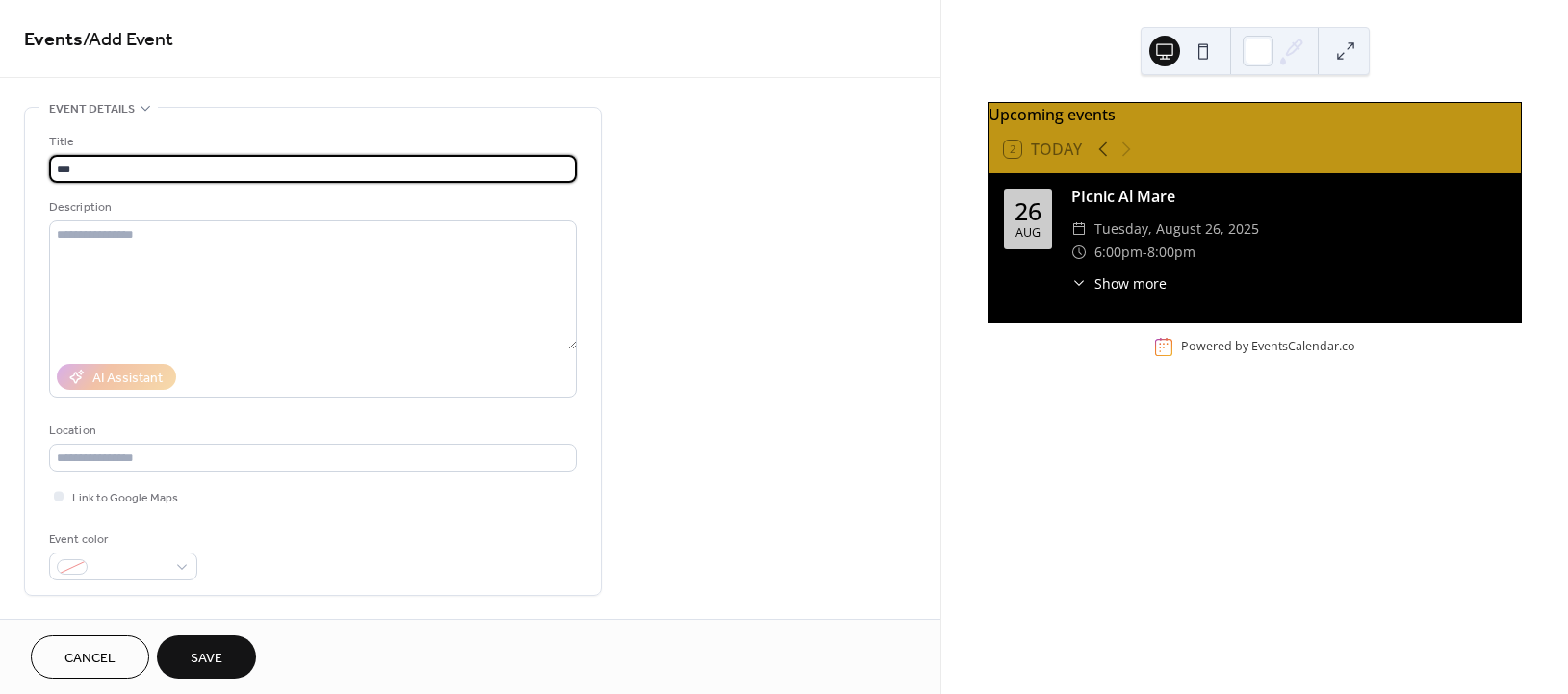type on "**********" 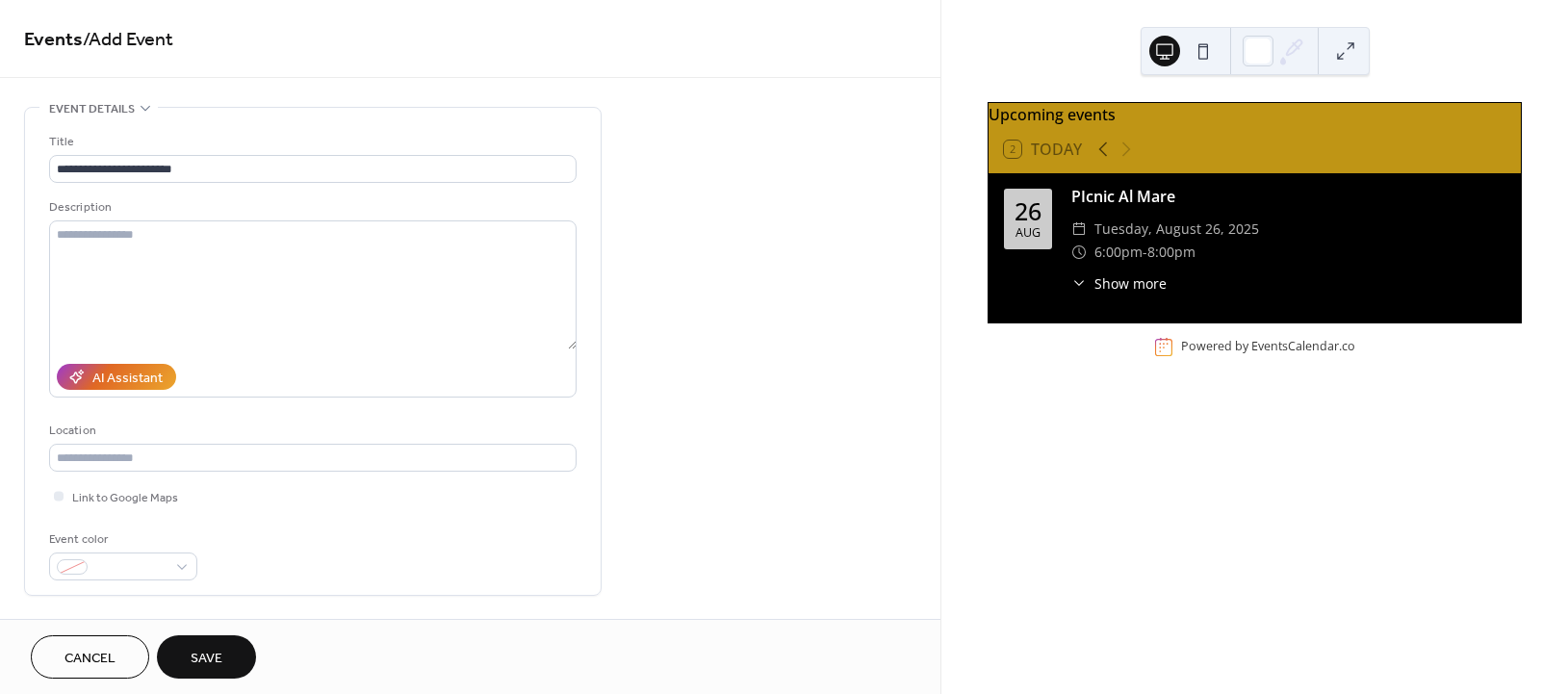 scroll, scrollTop: 541, scrollLeft: 0, axis: vertical 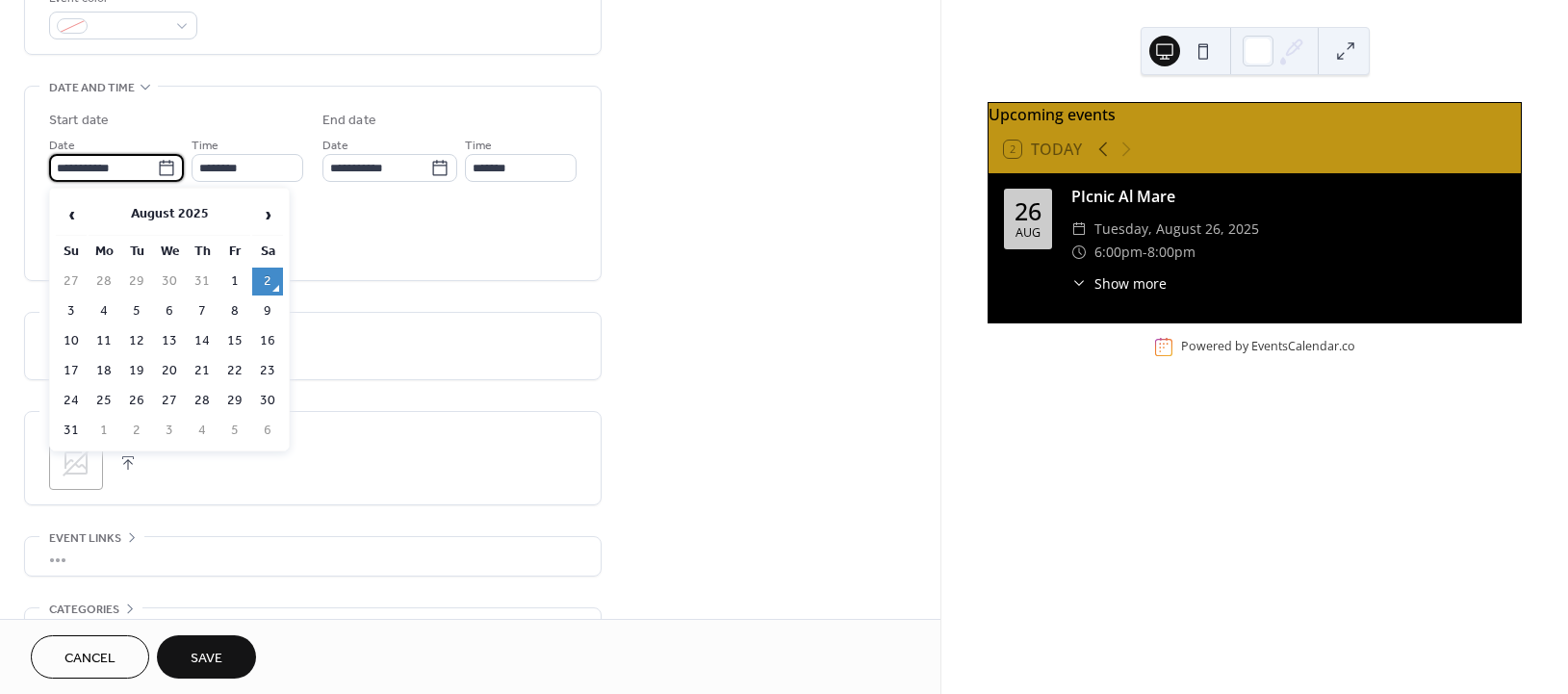click on "**********" at bounding box center (103, 167) 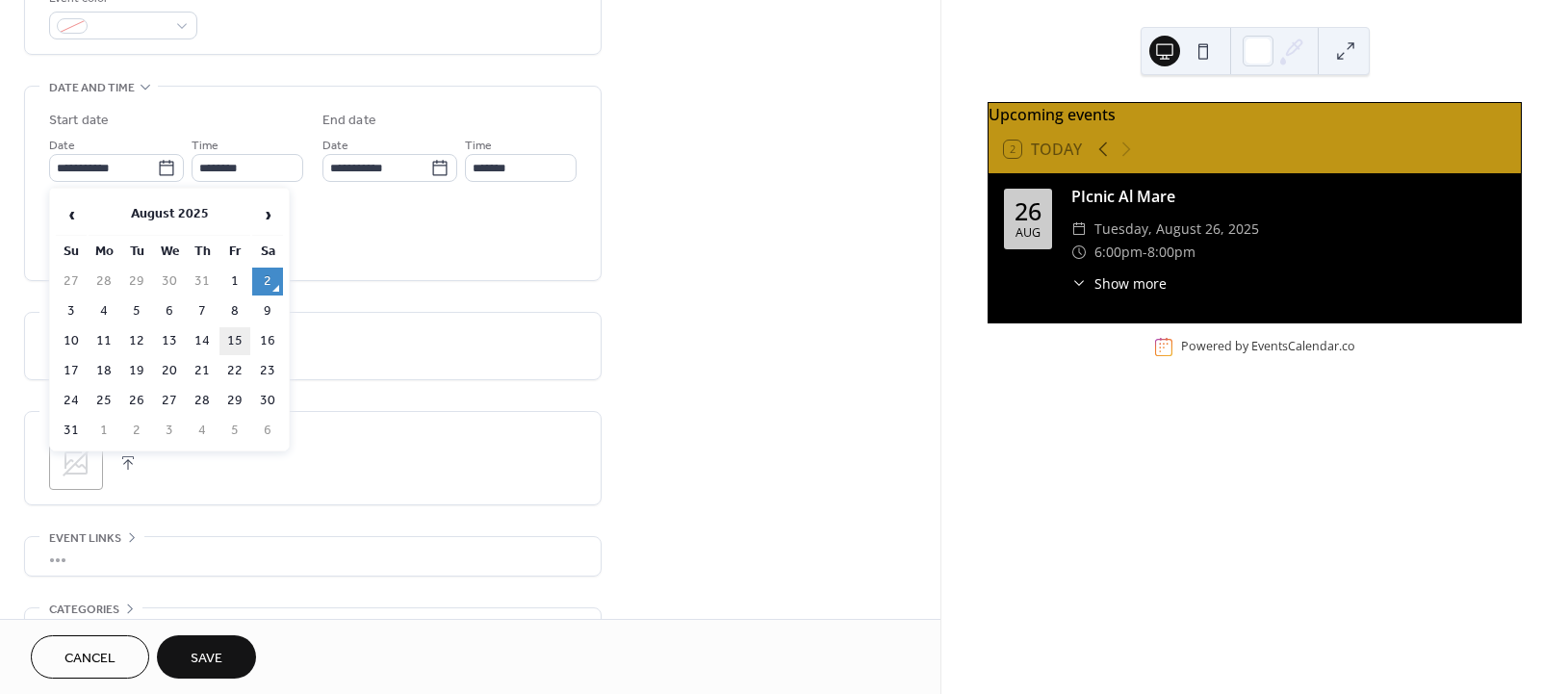click on "15" at bounding box center [235, 341] 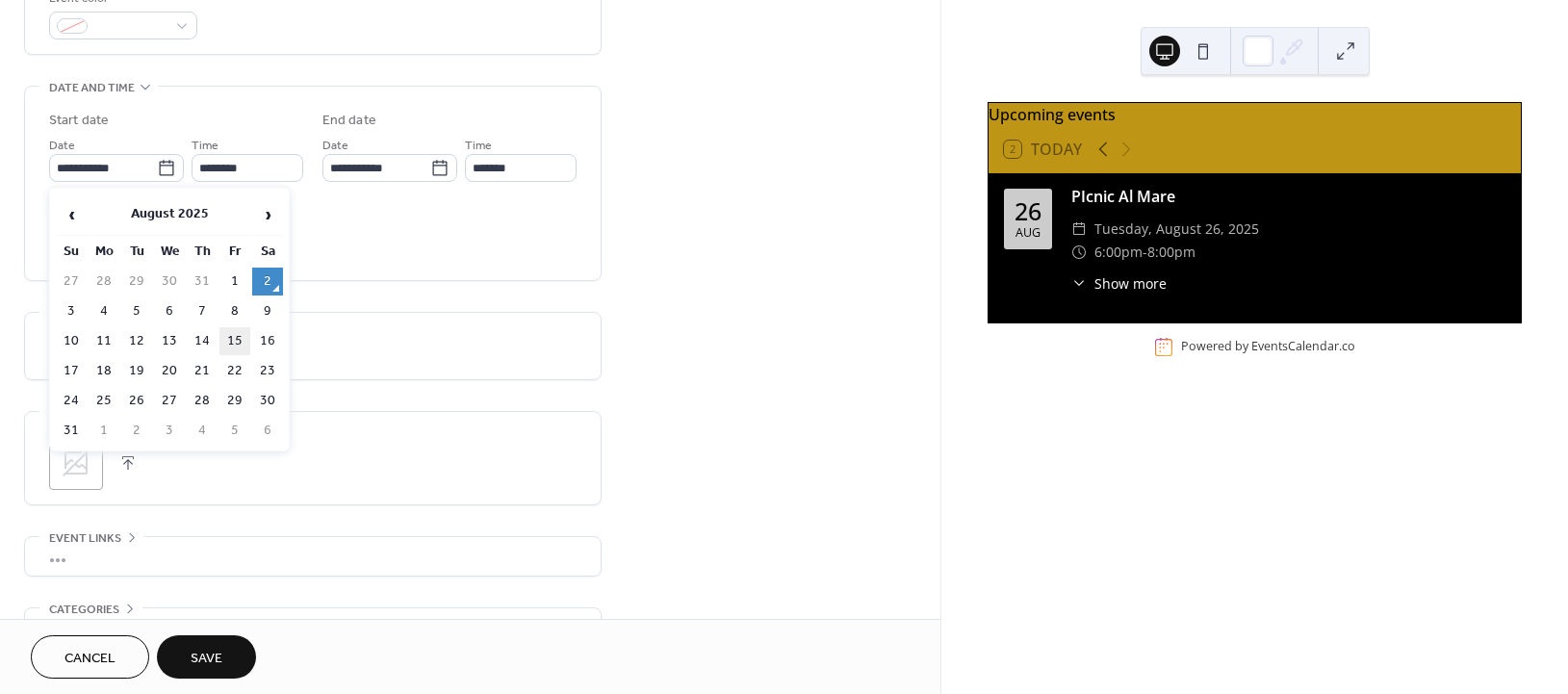 type on "**********" 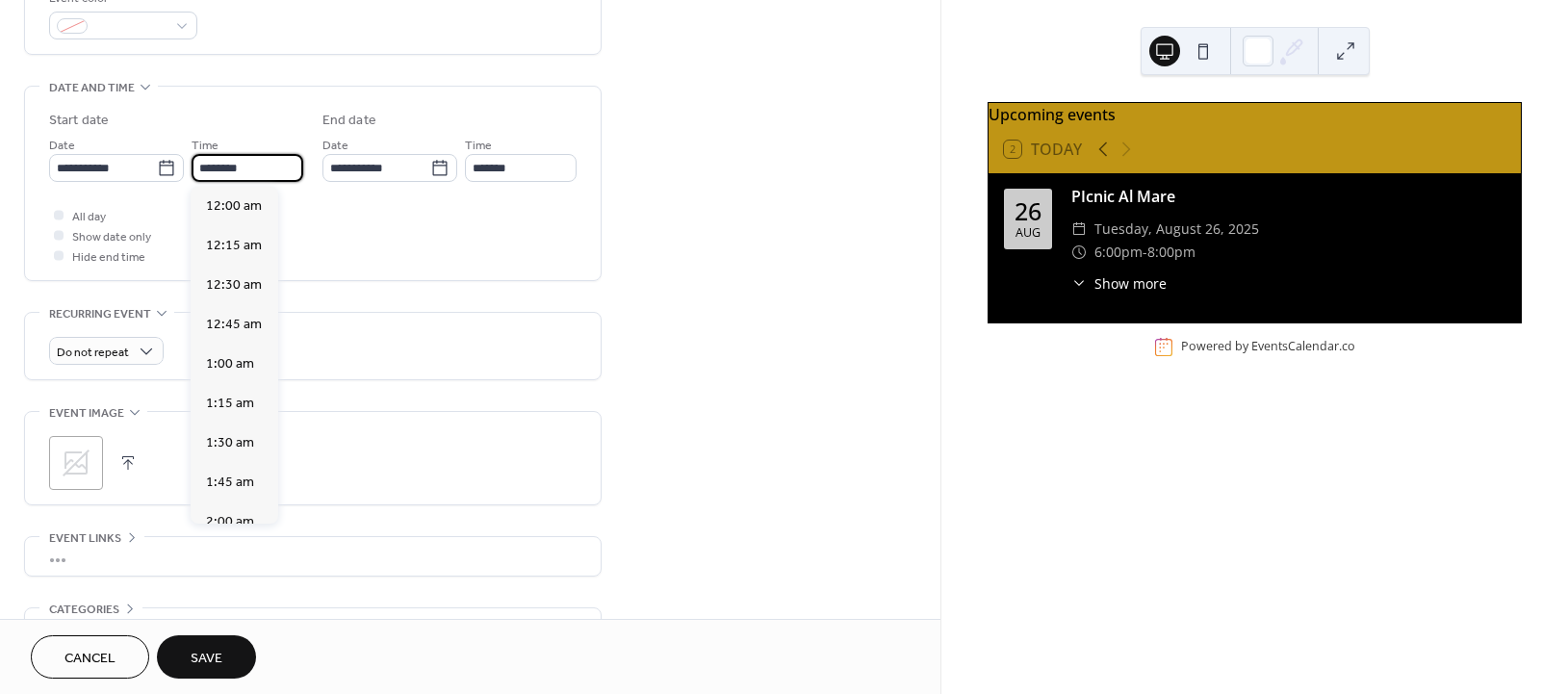 scroll, scrollTop: 1833, scrollLeft: 0, axis: vertical 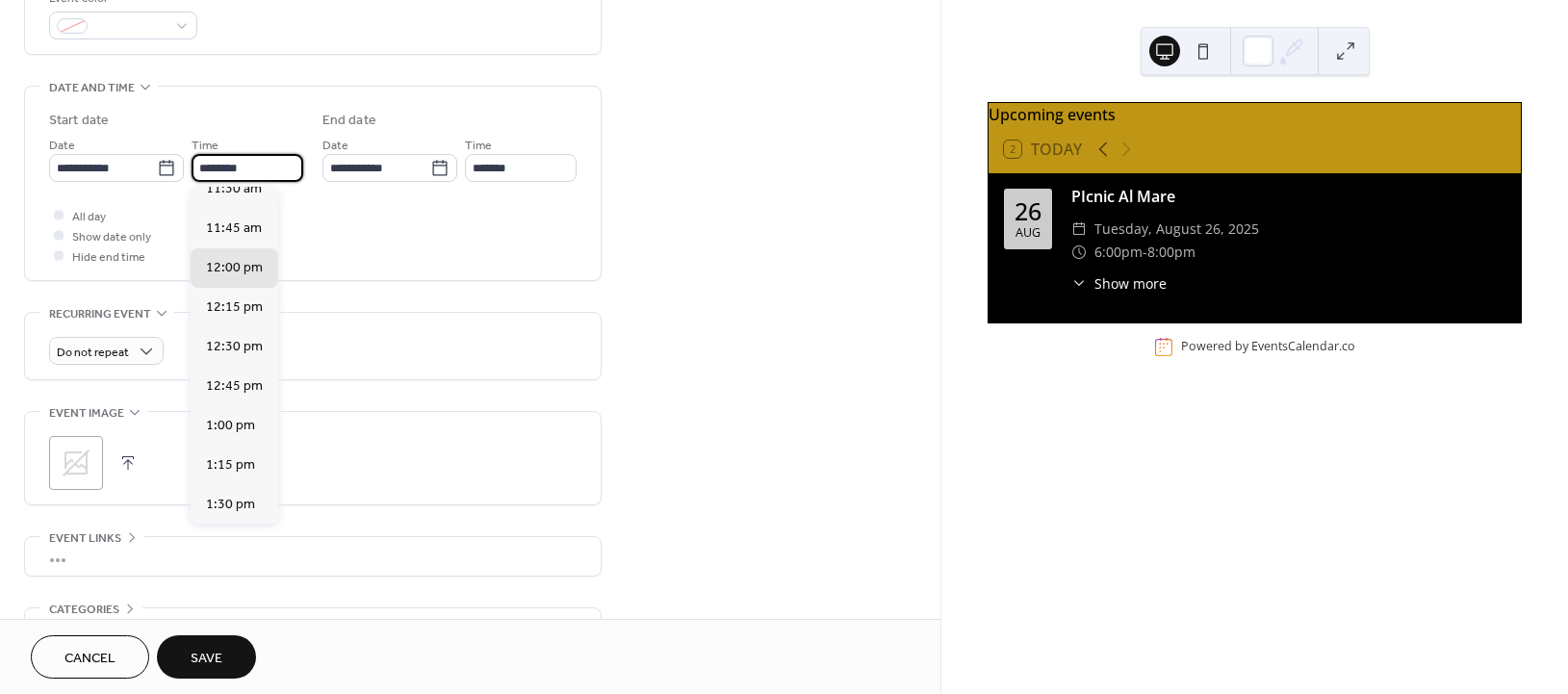 click on "********" at bounding box center (247, 167) 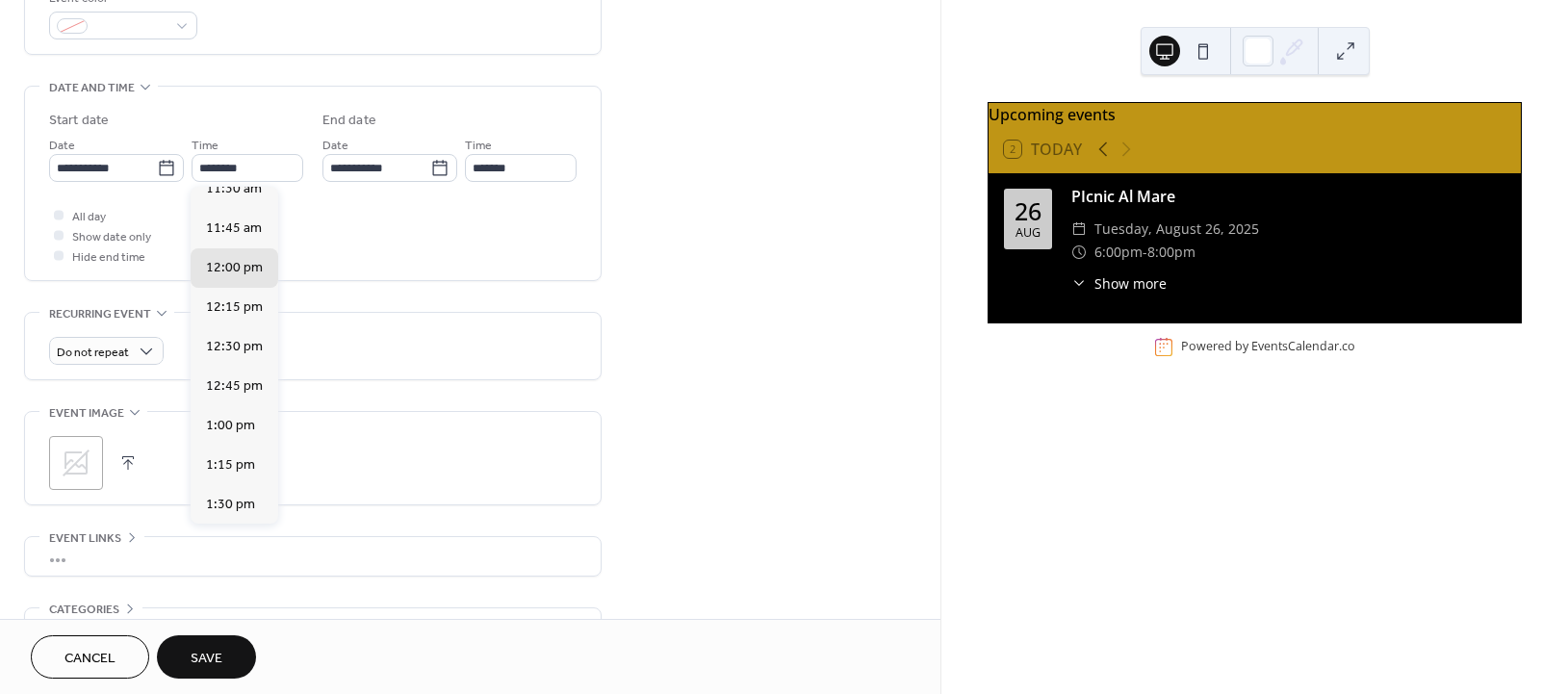 scroll, scrollTop: 2127, scrollLeft: 0, axis: vertical 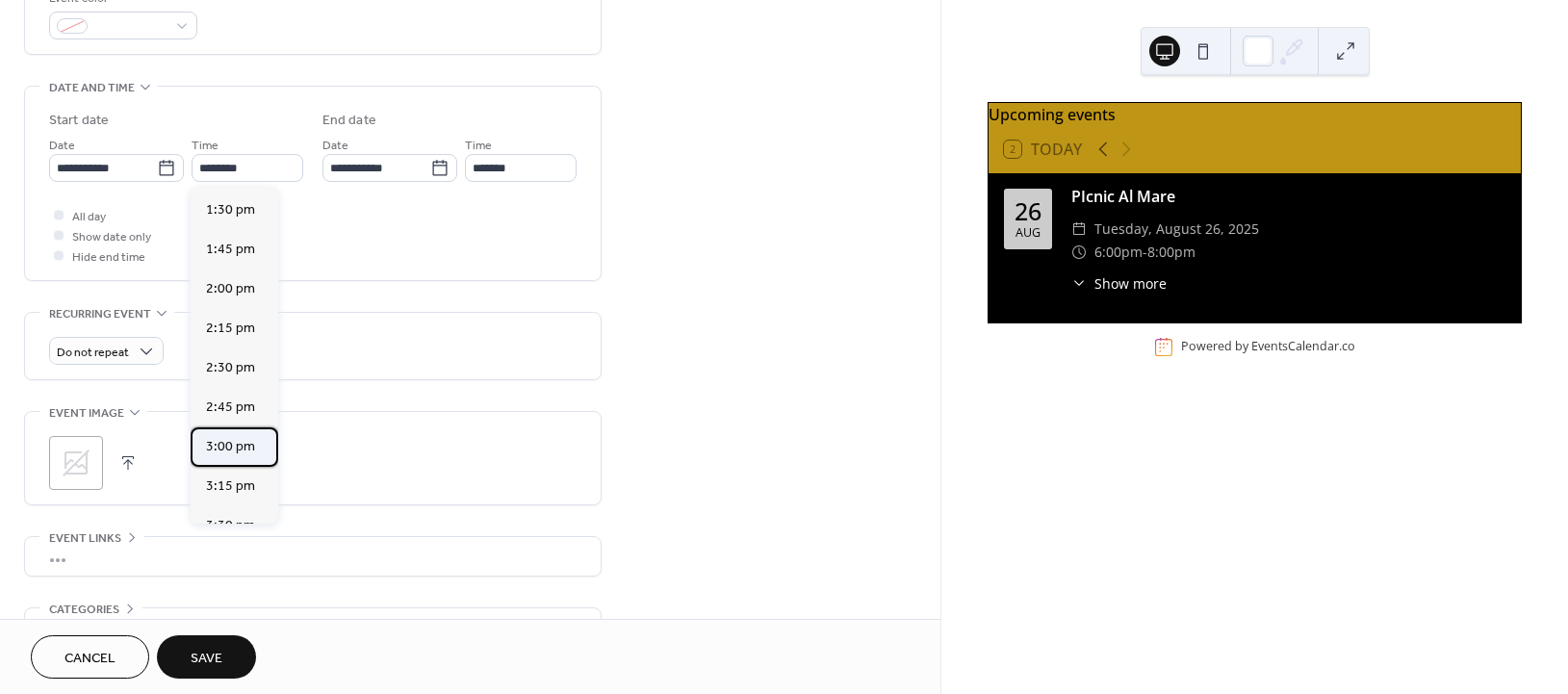 click on "3:00 pm" at bounding box center [230, 446] 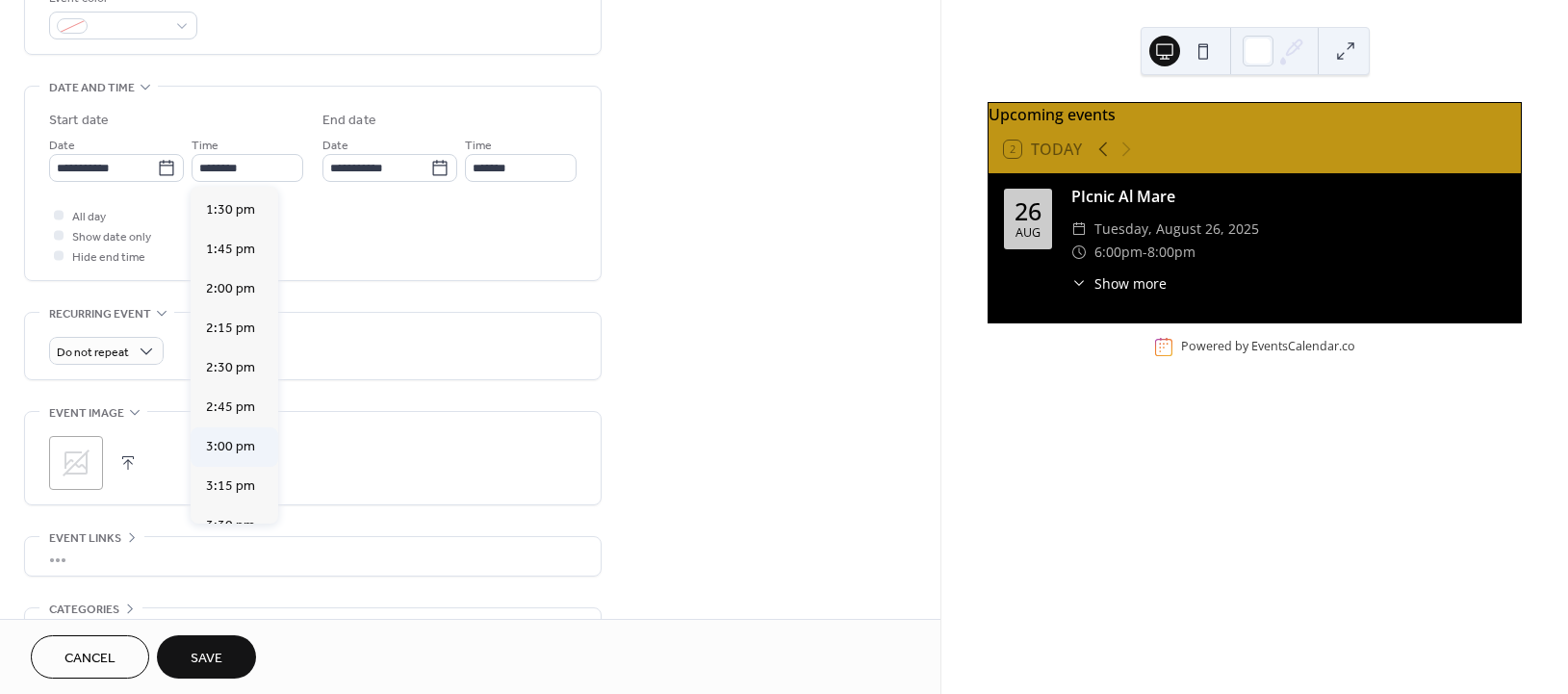 type on "*******" 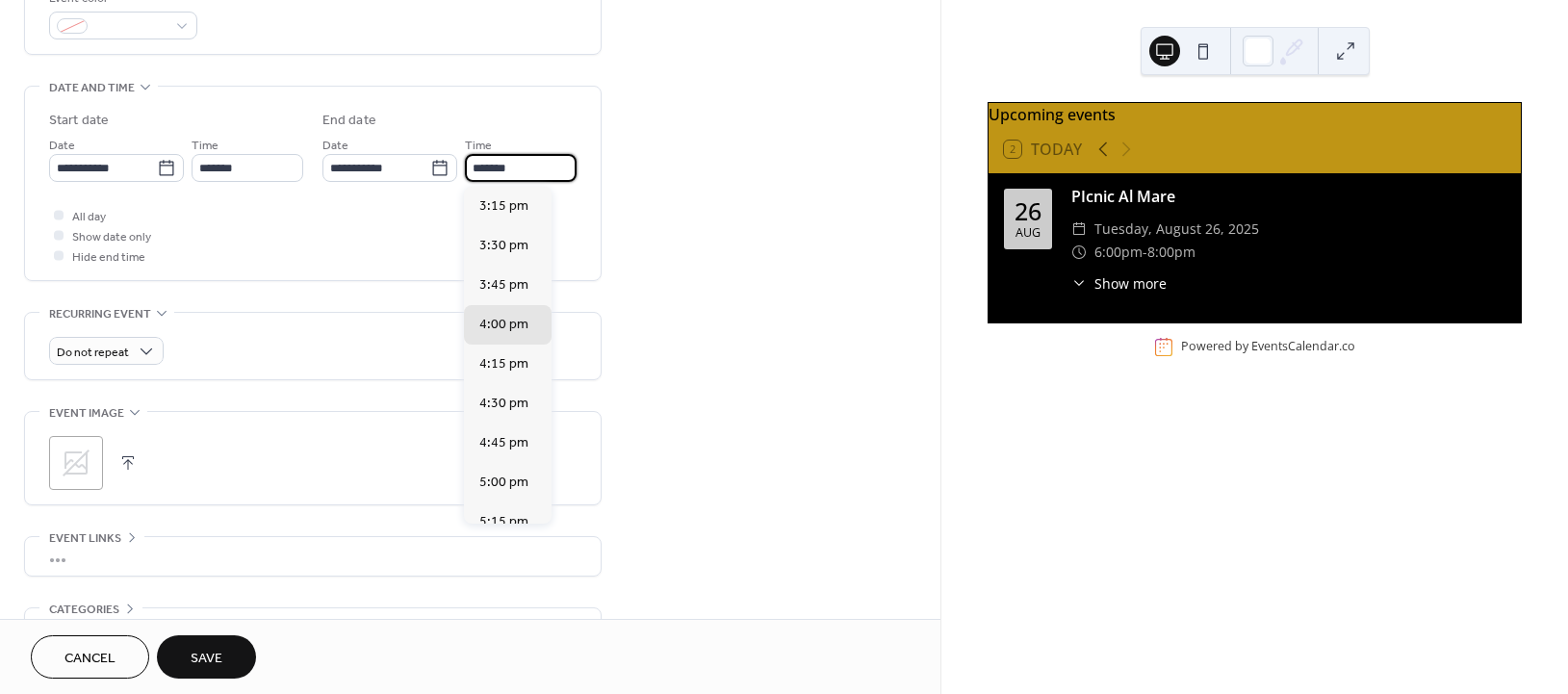 click on "*******" at bounding box center [521, 167] 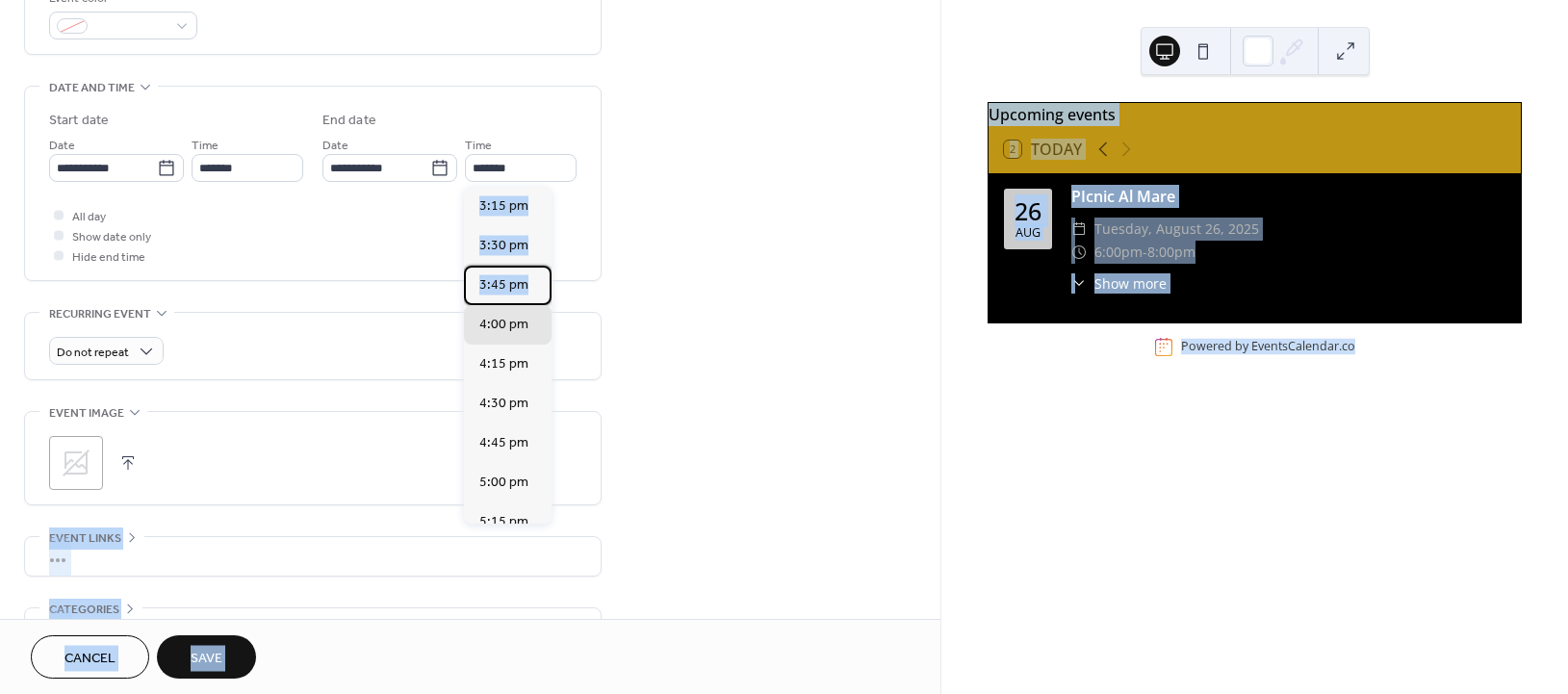 drag, startPoint x: 548, startPoint y: 290, endPoint x: 555, endPoint y: 435, distance: 145.16887 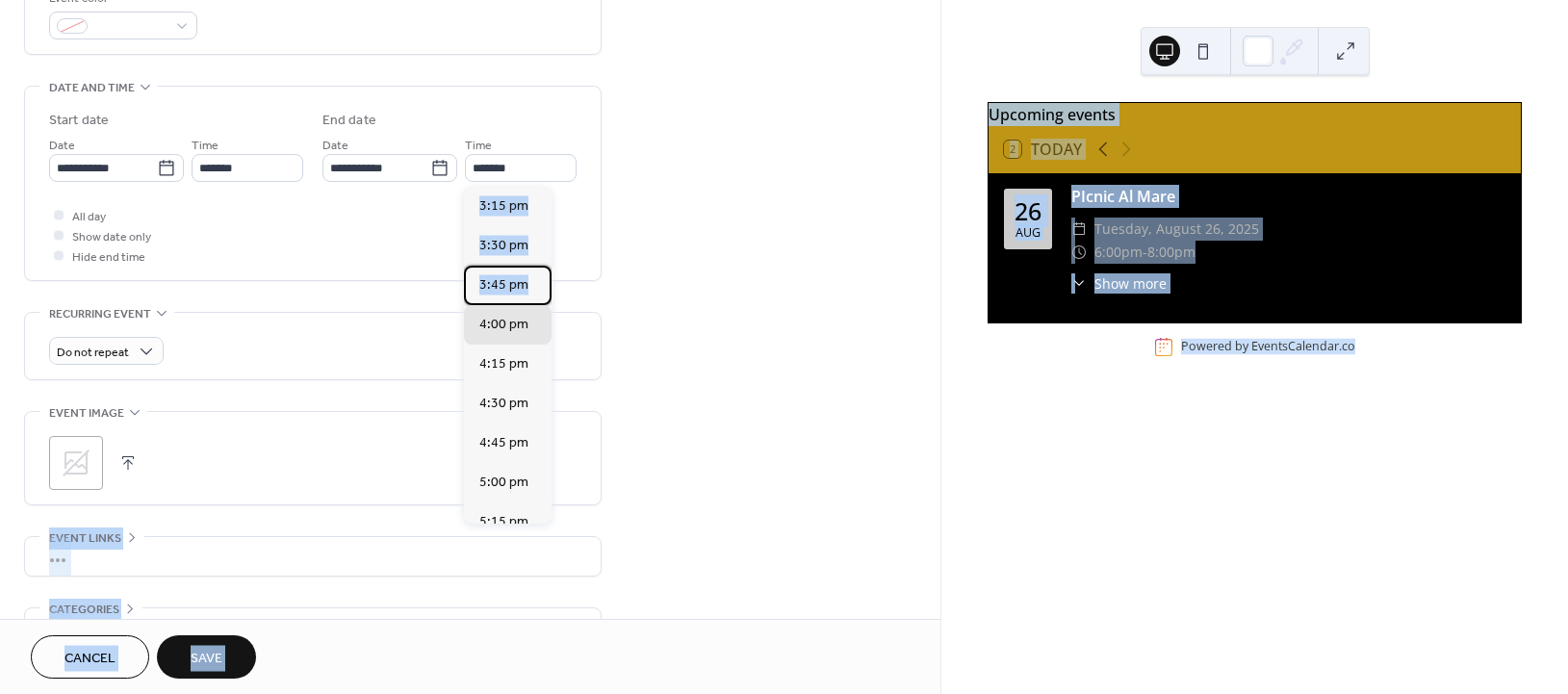 click on "**********" at bounding box center [784, 347] 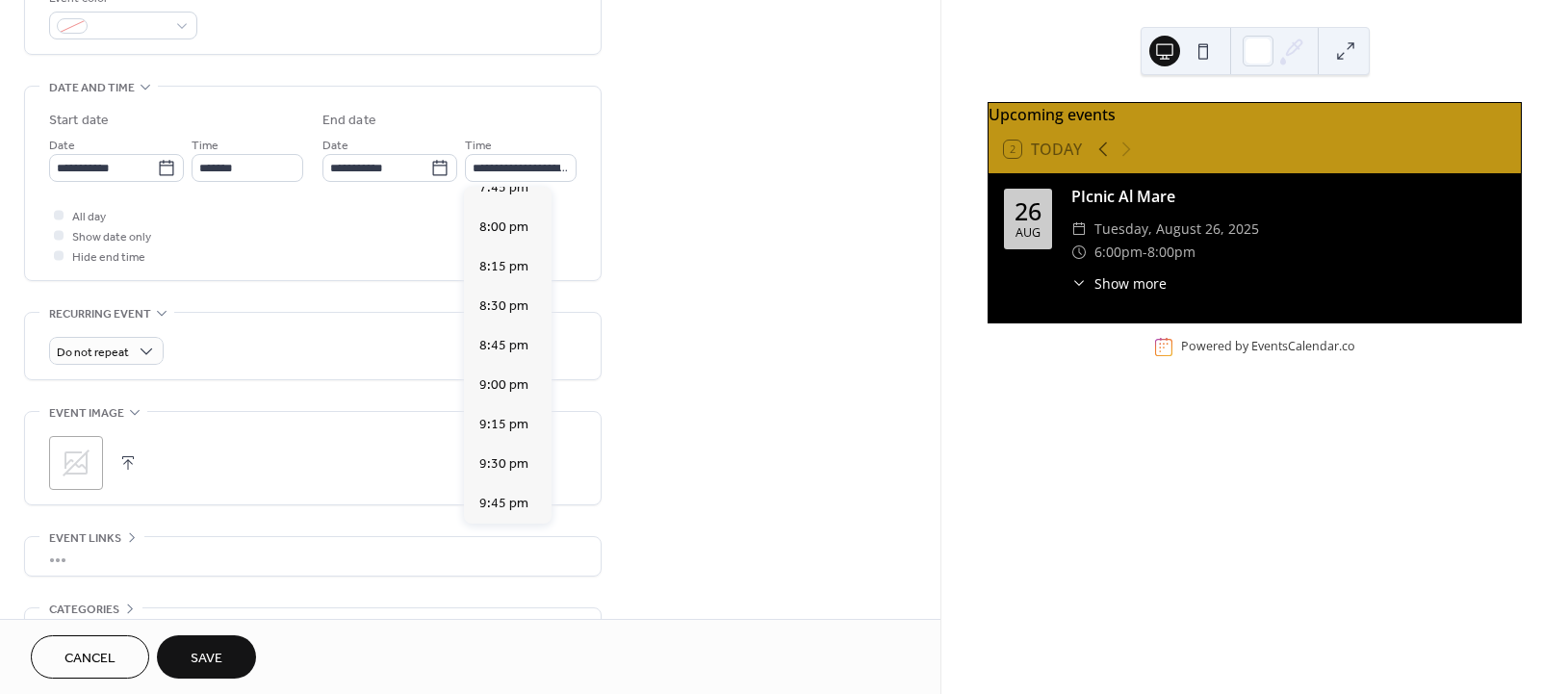 scroll, scrollTop: 749, scrollLeft: 0, axis: vertical 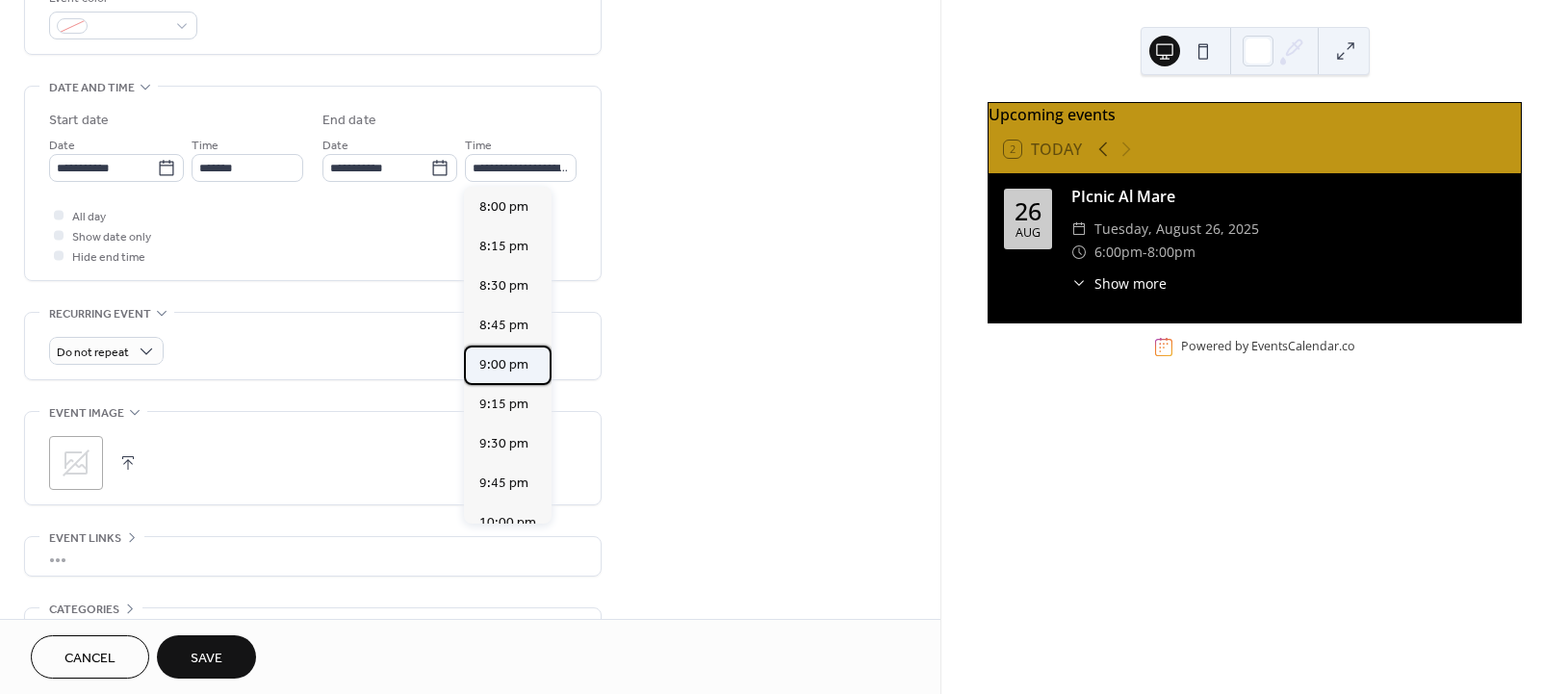 click on "9:00 pm" at bounding box center (503, 364) 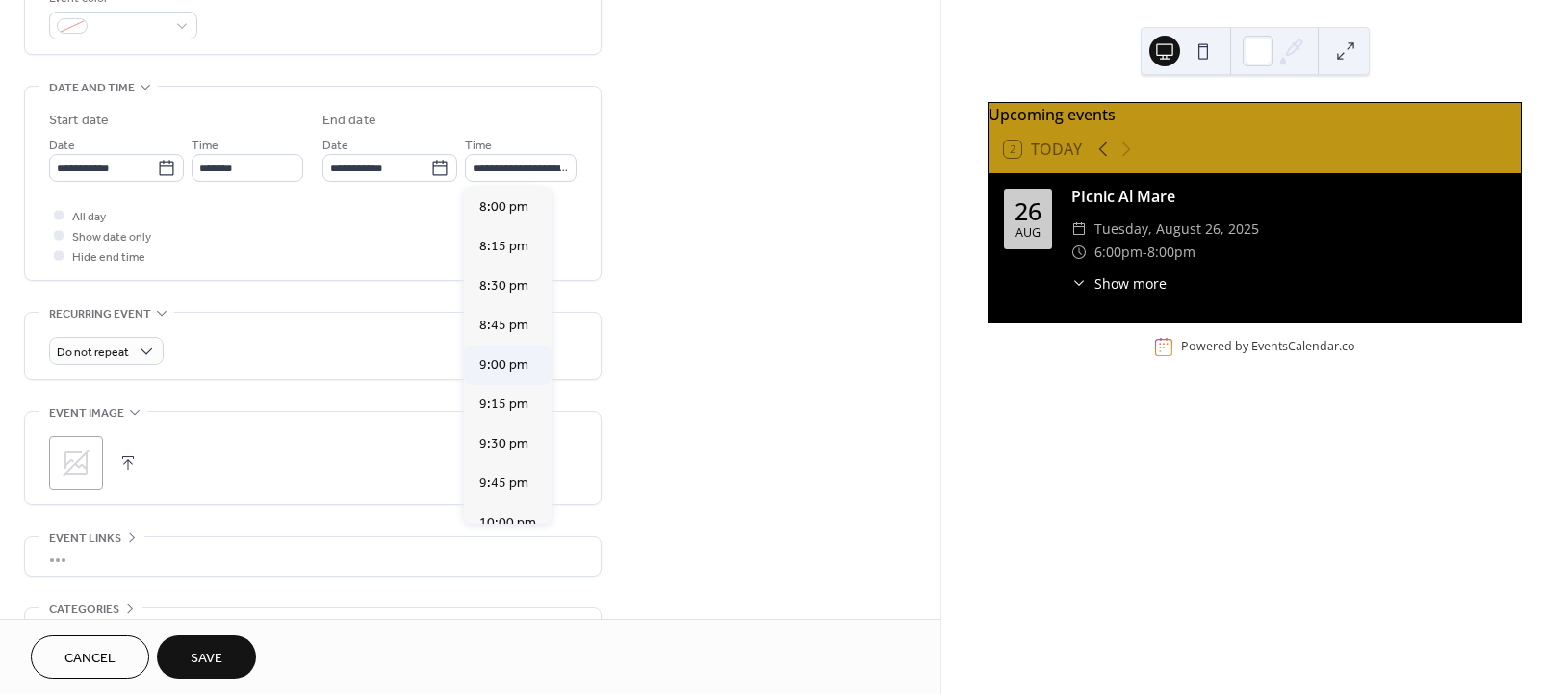 type on "*******" 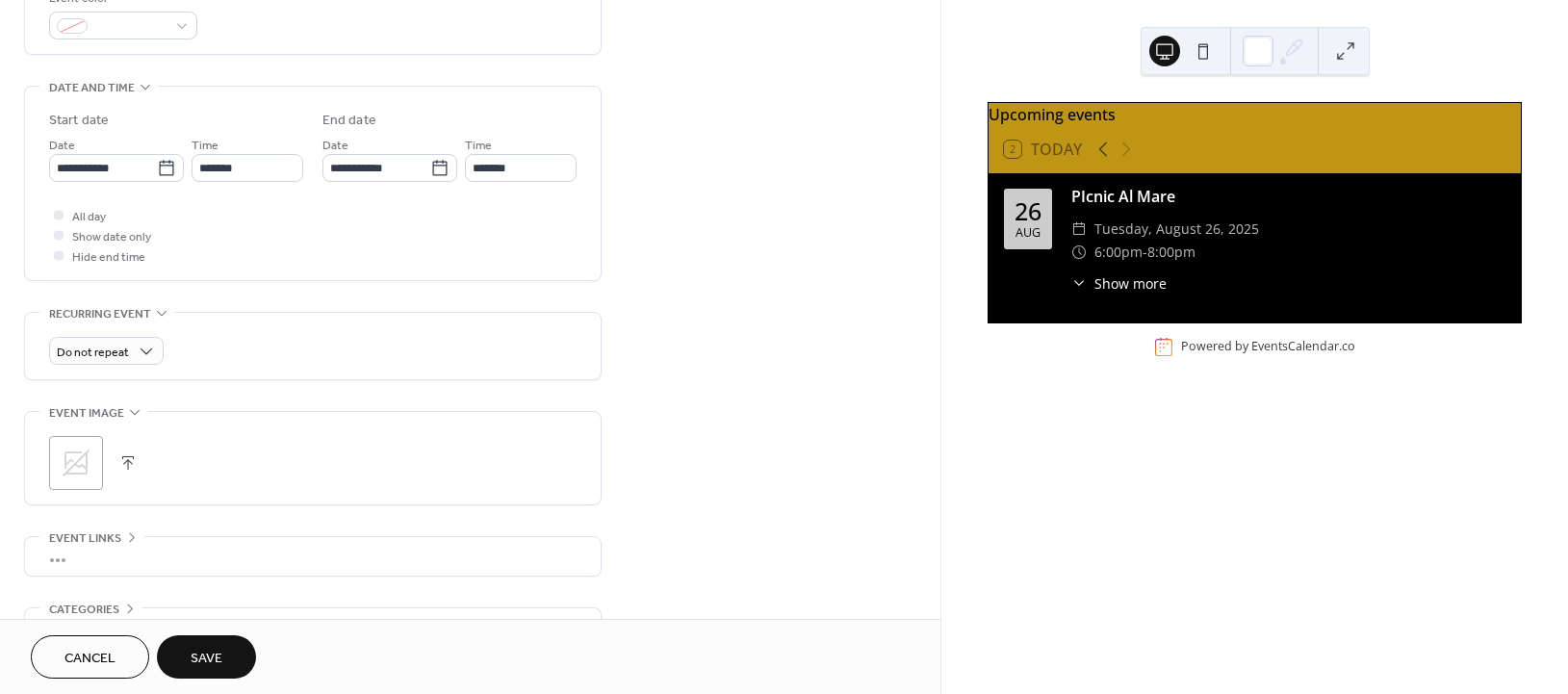 click on "Save" at bounding box center (206, 658) 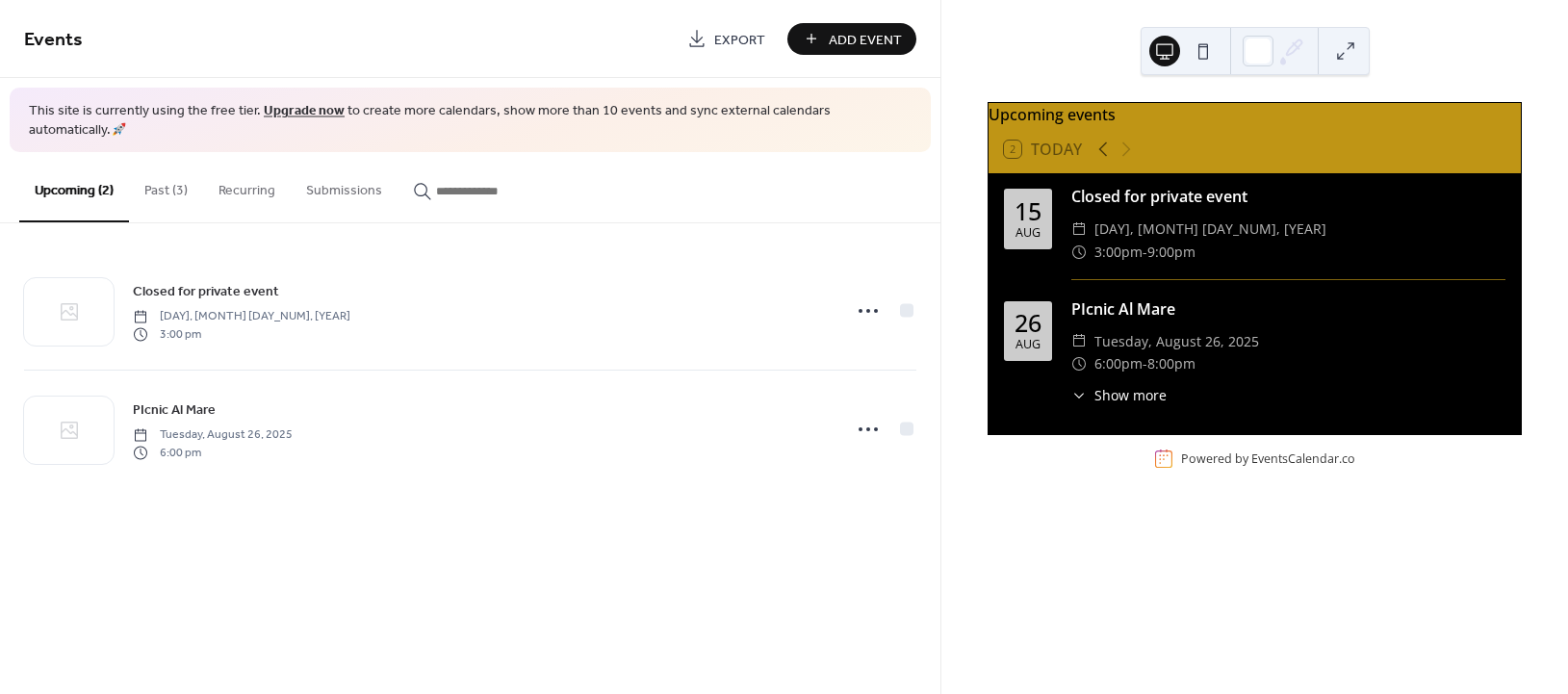 click on "Add Event" at bounding box center (865, 39) 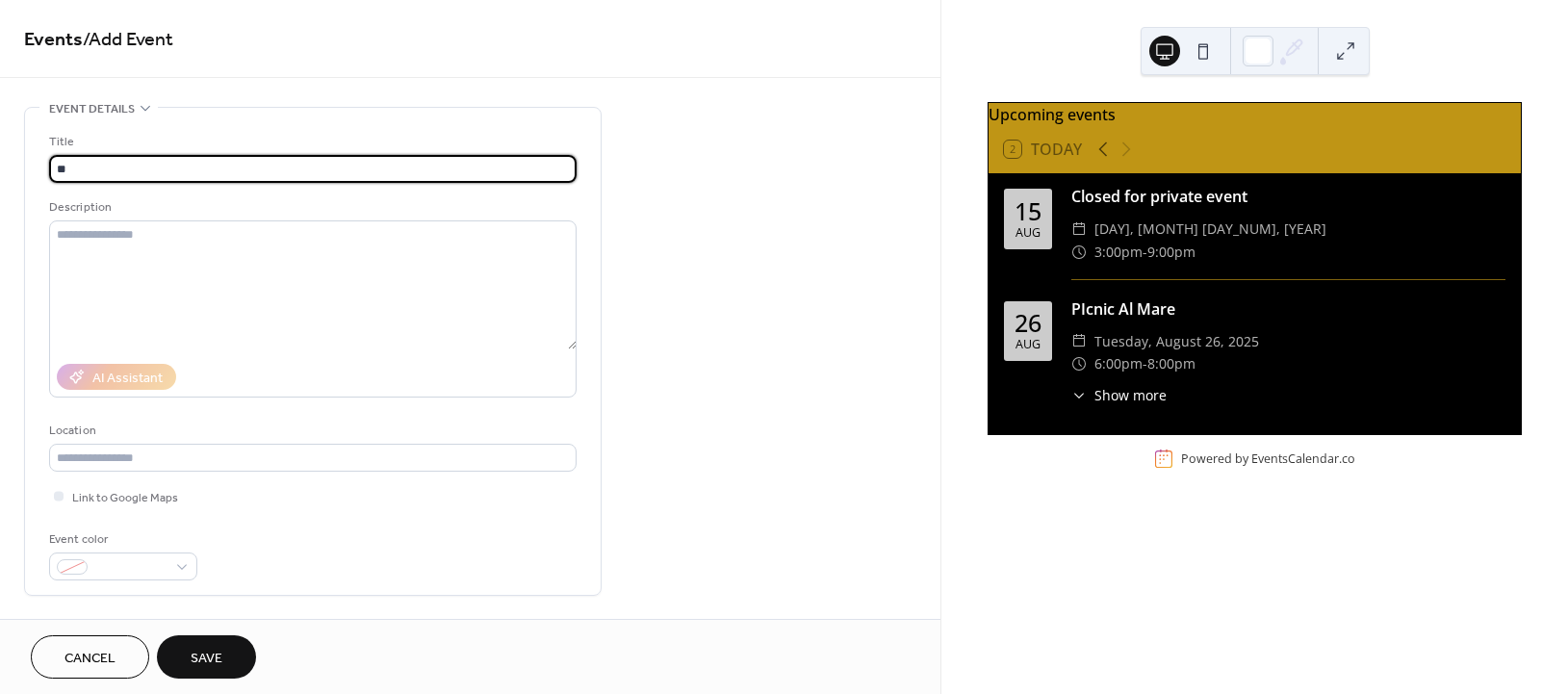 type on "**********" 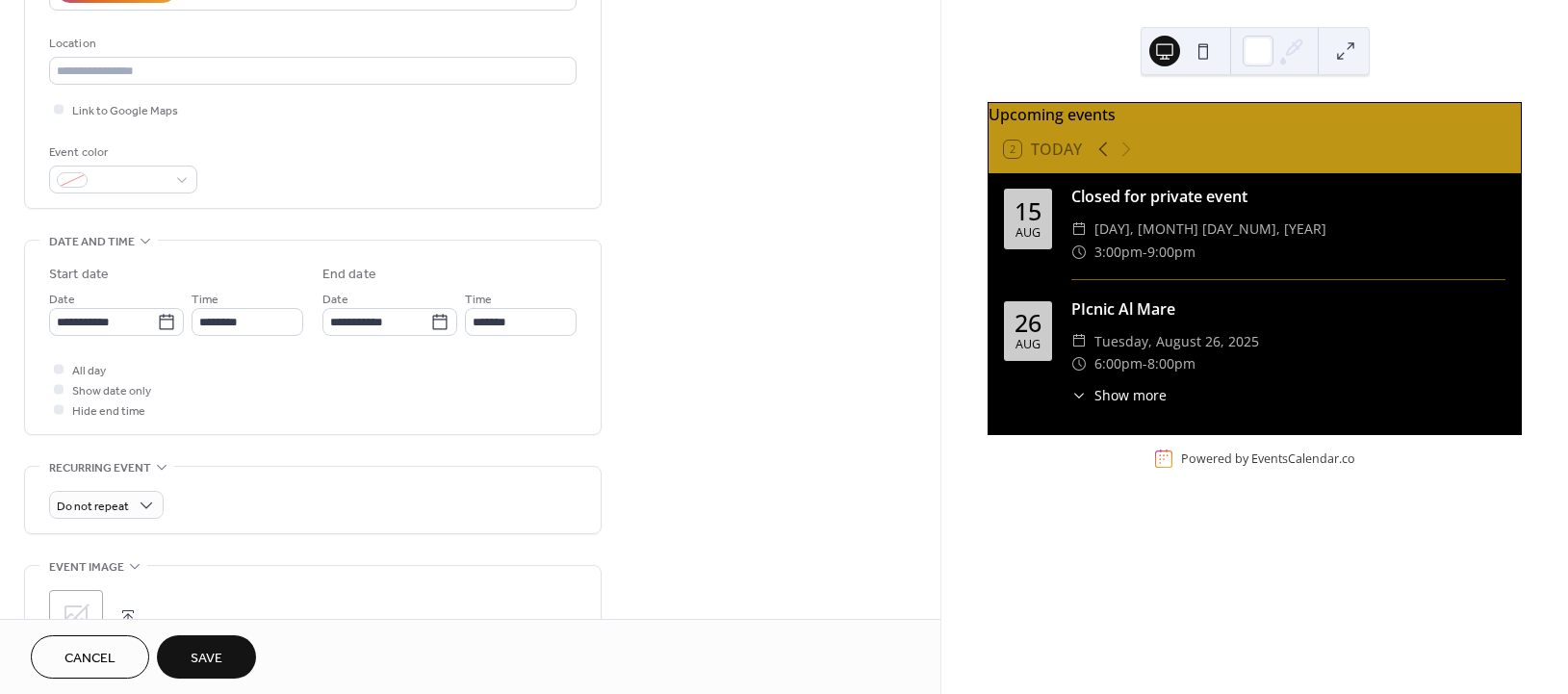scroll, scrollTop: 393, scrollLeft: 0, axis: vertical 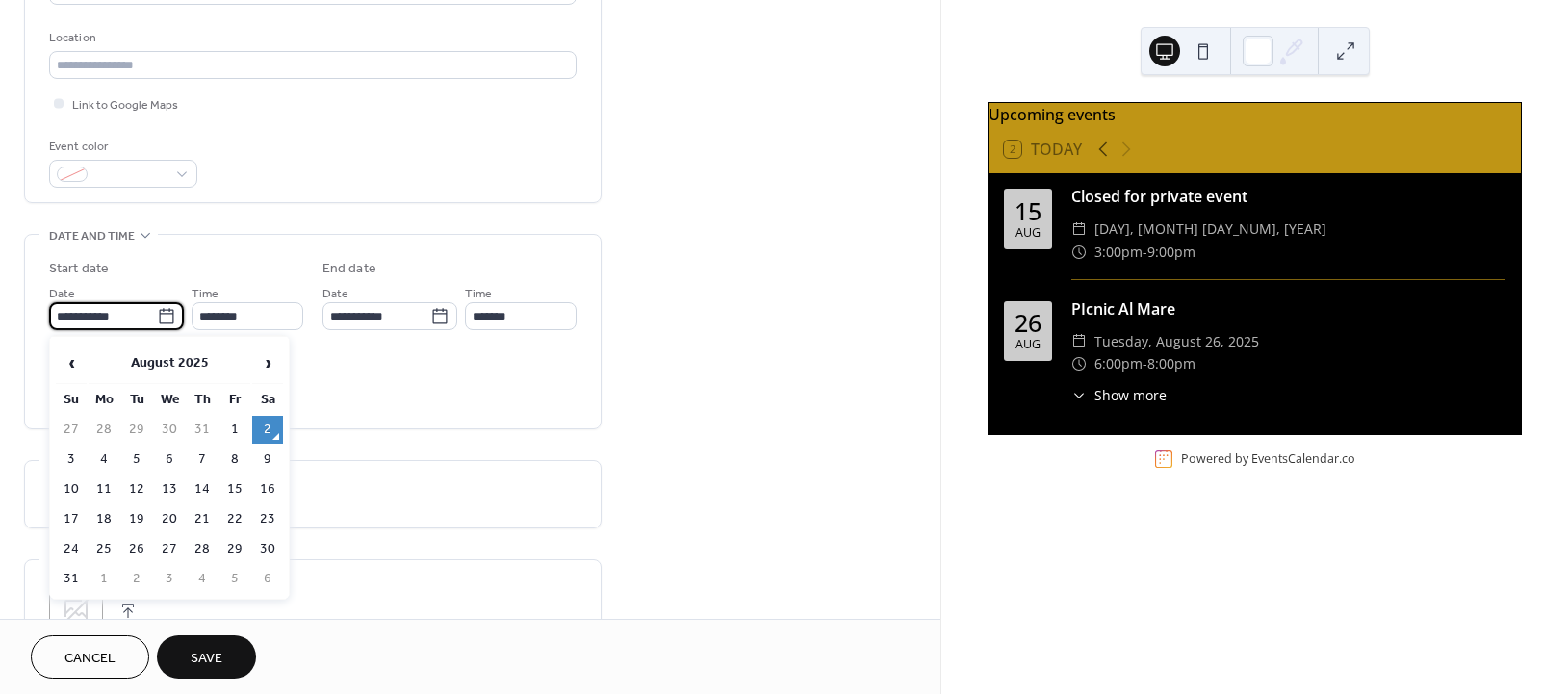 click on "**********" at bounding box center (103, 316) 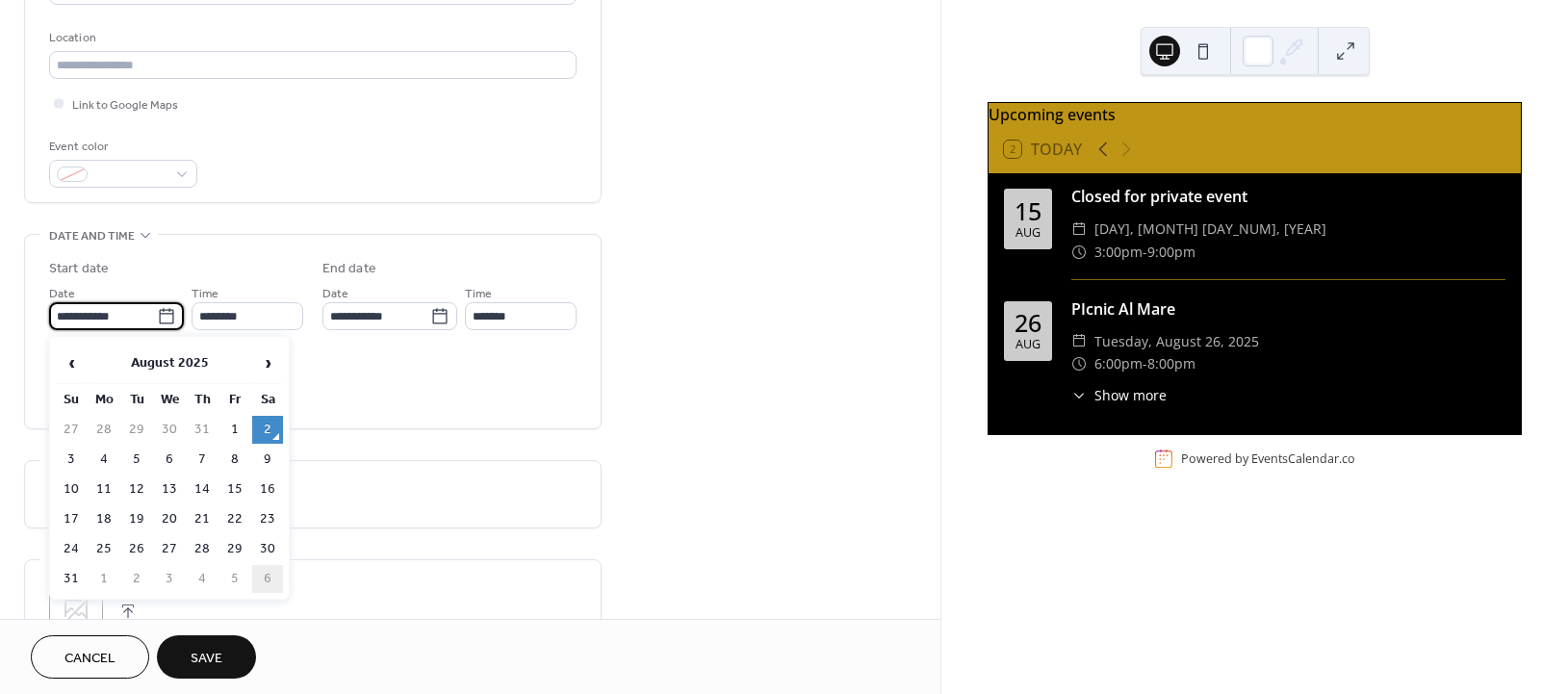click on "6" at bounding box center [268, 578] 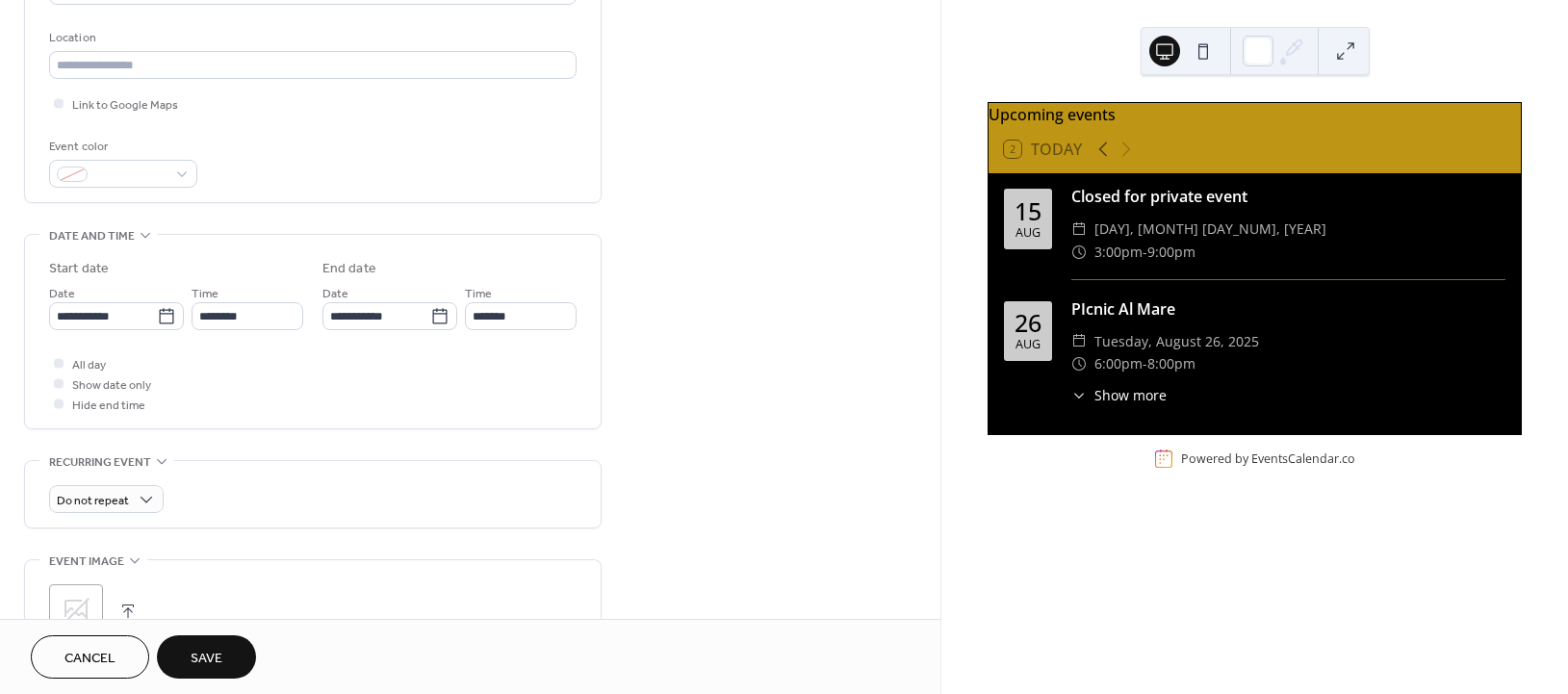 type on "**********" 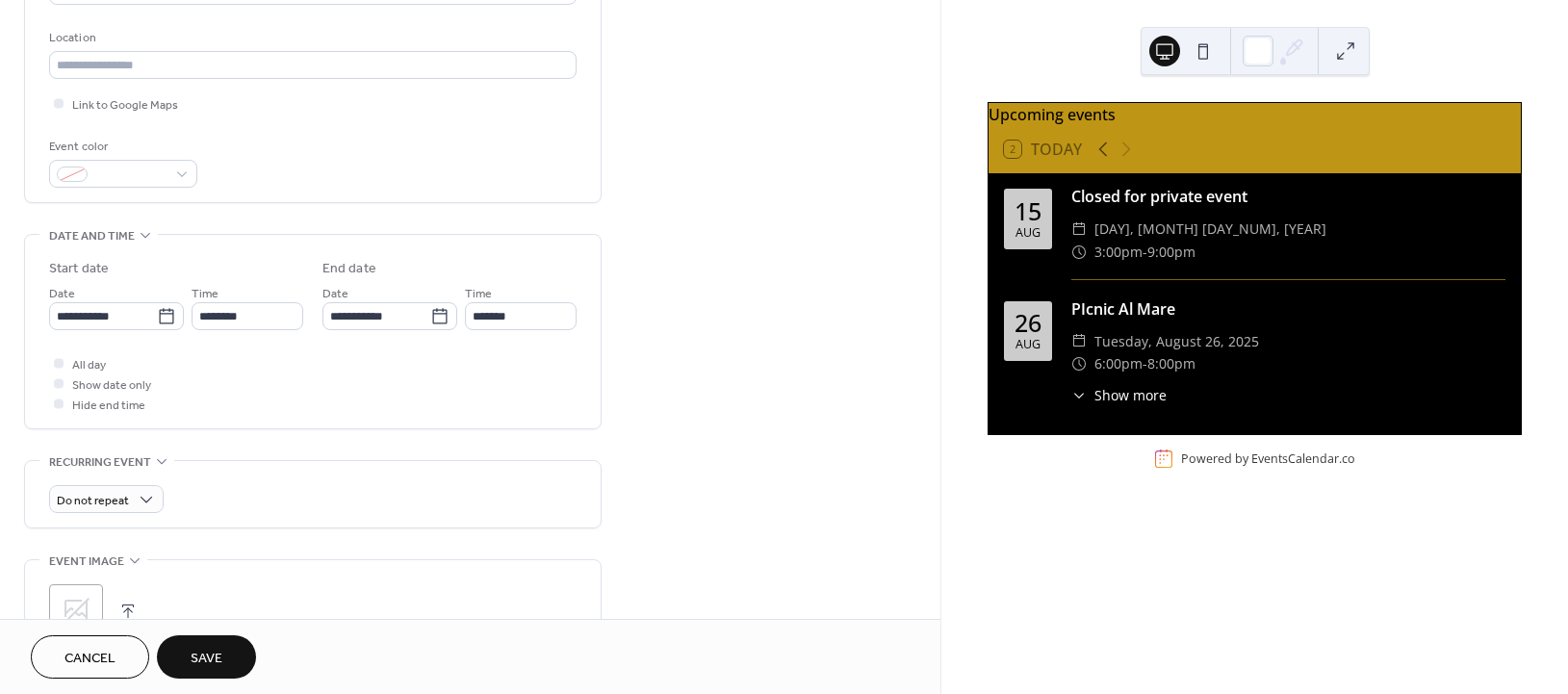 type on "**********" 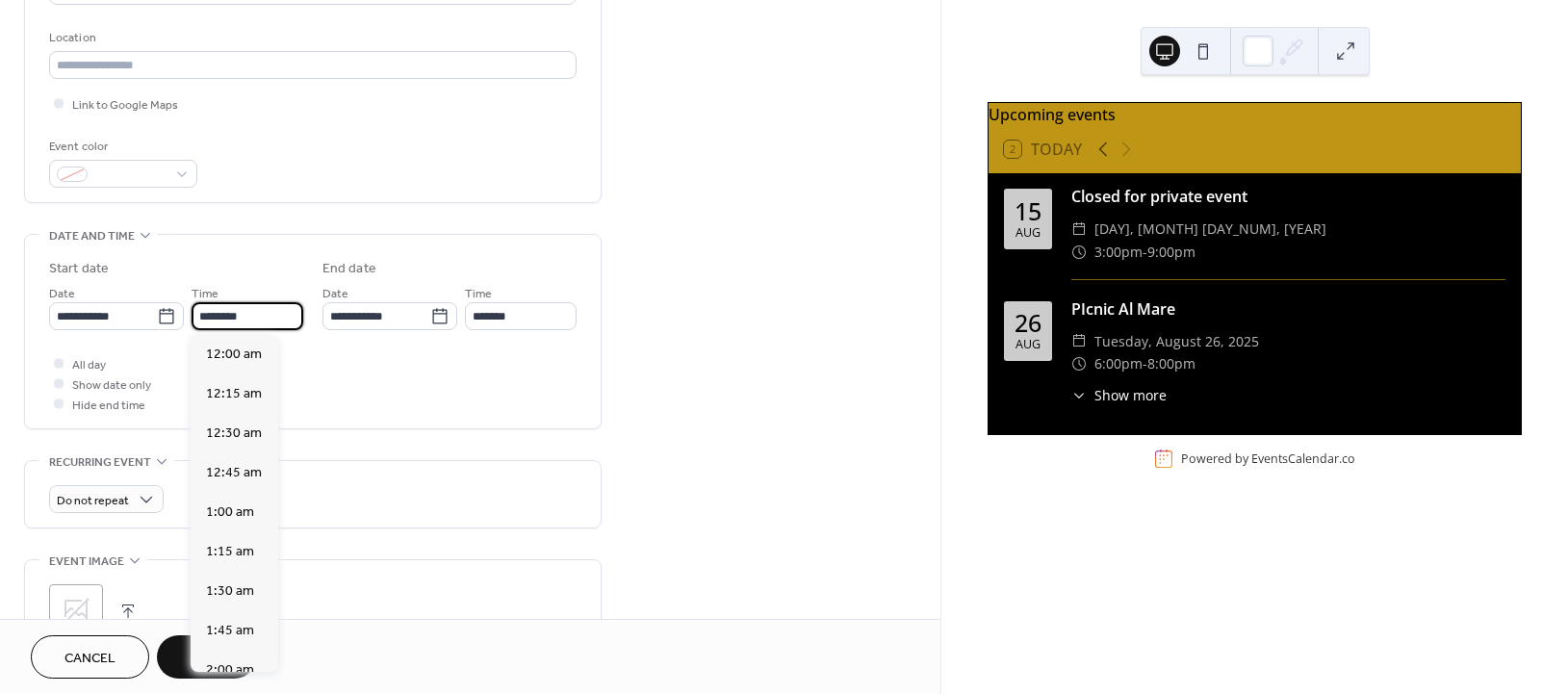 scroll, scrollTop: 1833, scrollLeft: 0, axis: vertical 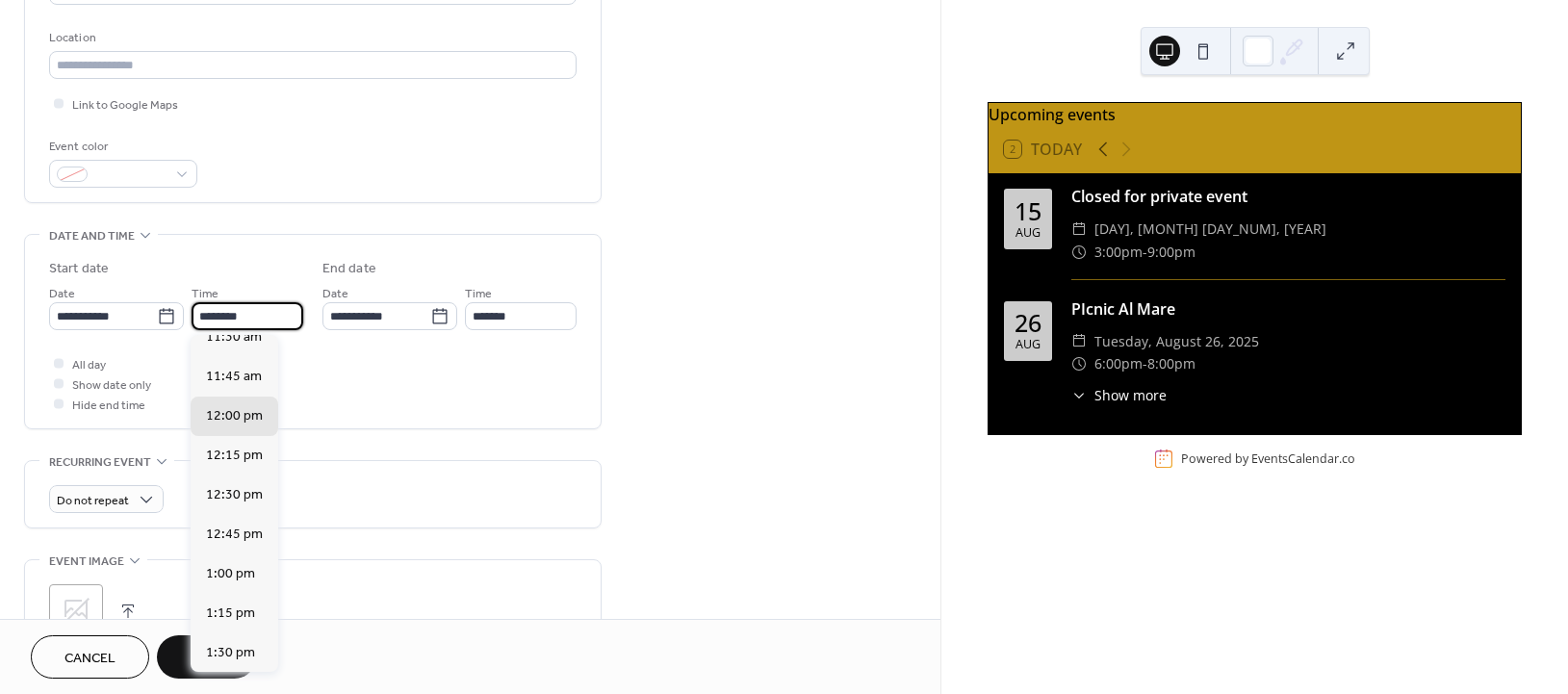 click on "********" at bounding box center (247, 316) 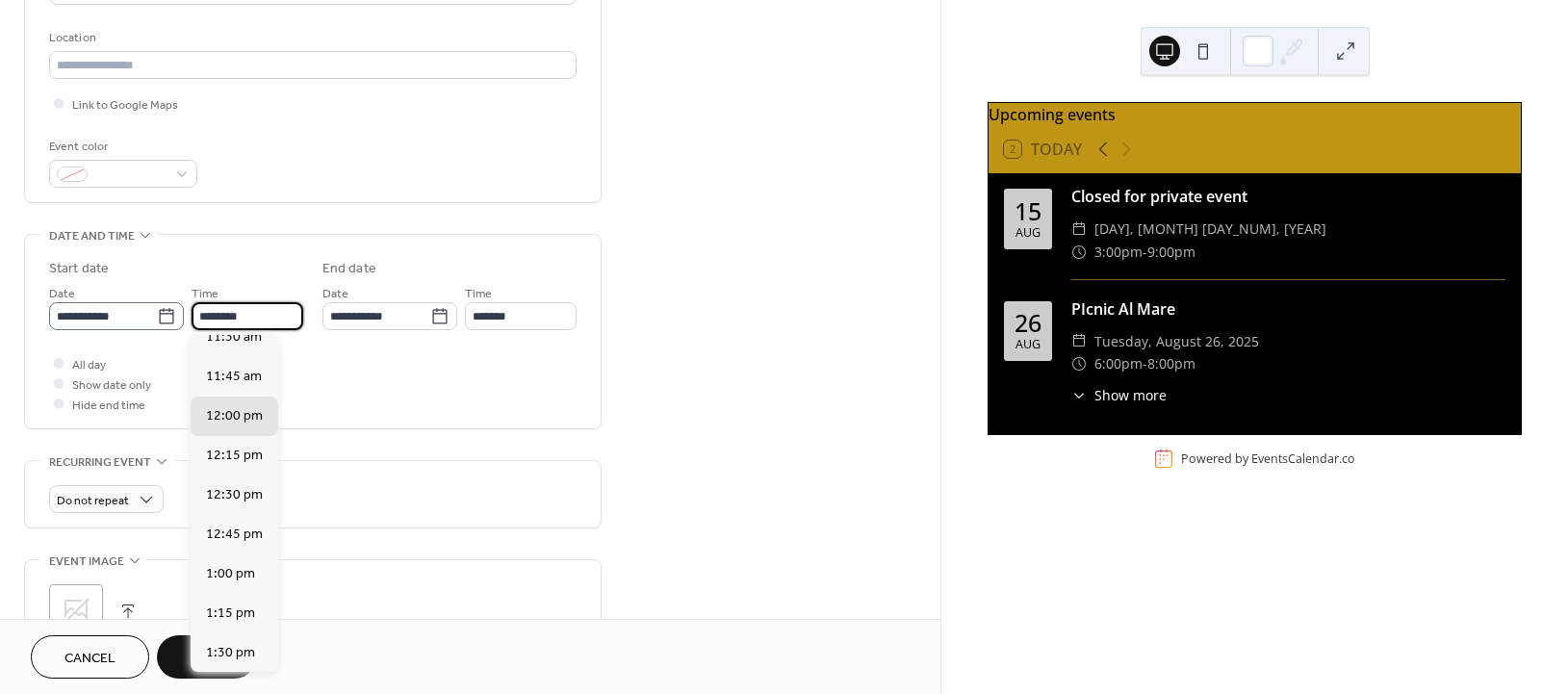 drag, startPoint x: 249, startPoint y: 321, endPoint x: 179, endPoint y: 326, distance: 70.17834 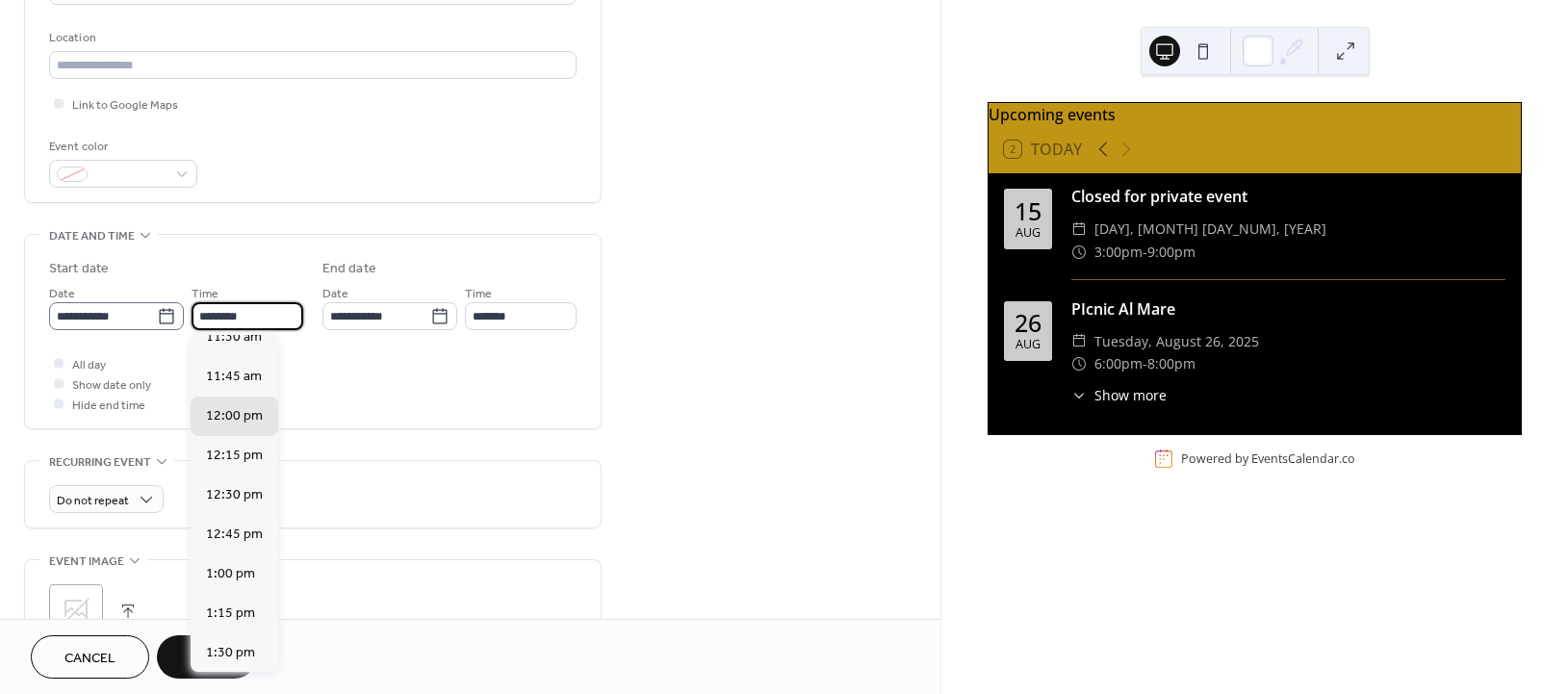click on "**********" at bounding box center [176, 306] 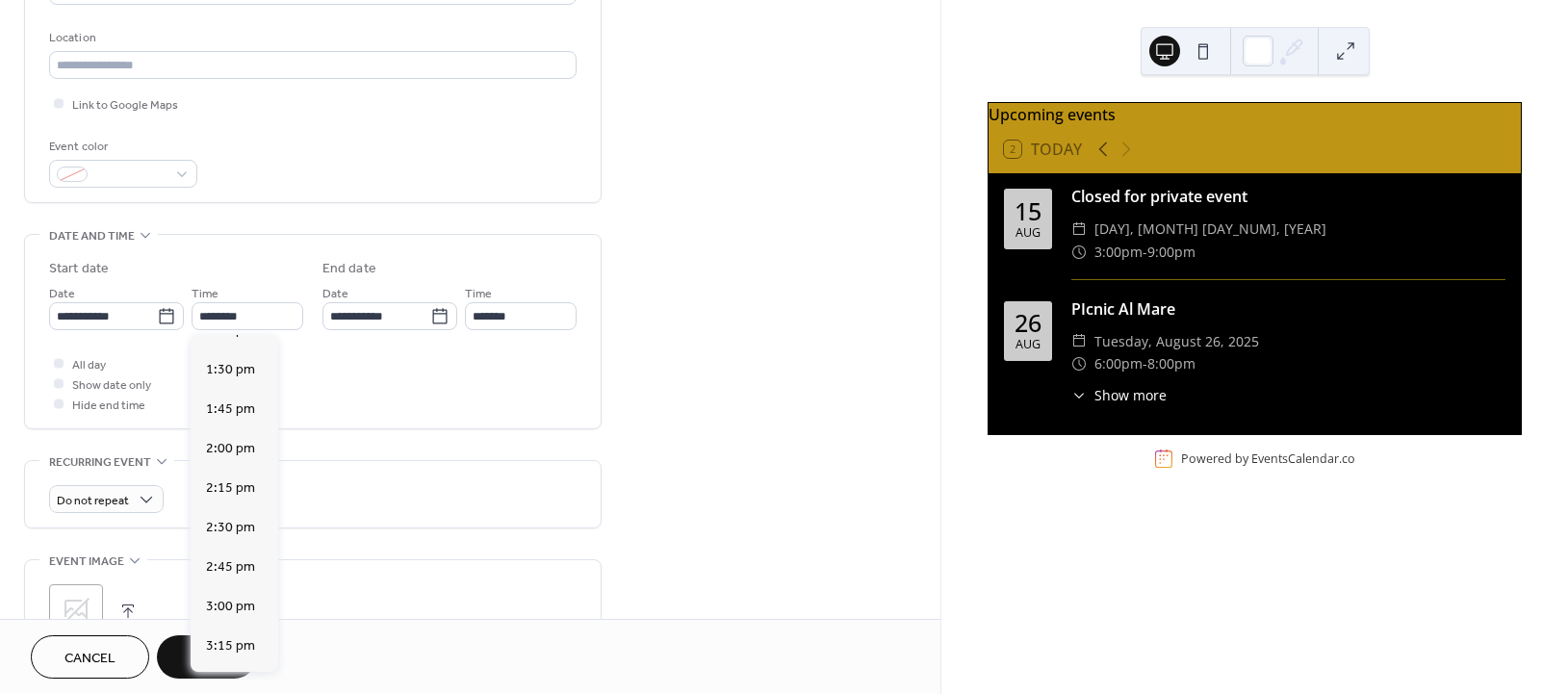 scroll, scrollTop: 2284, scrollLeft: 0, axis: vertical 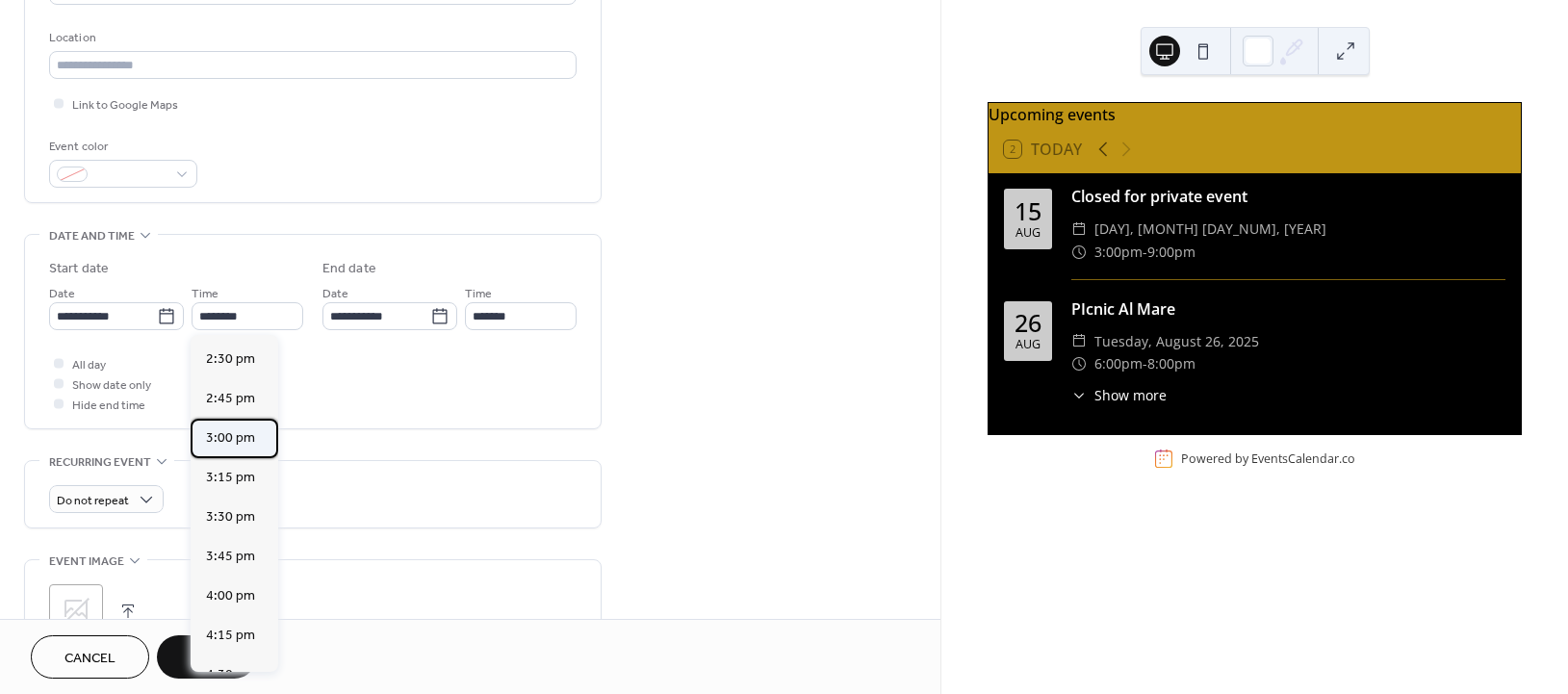 click on "3:00 pm" at bounding box center [230, 438] 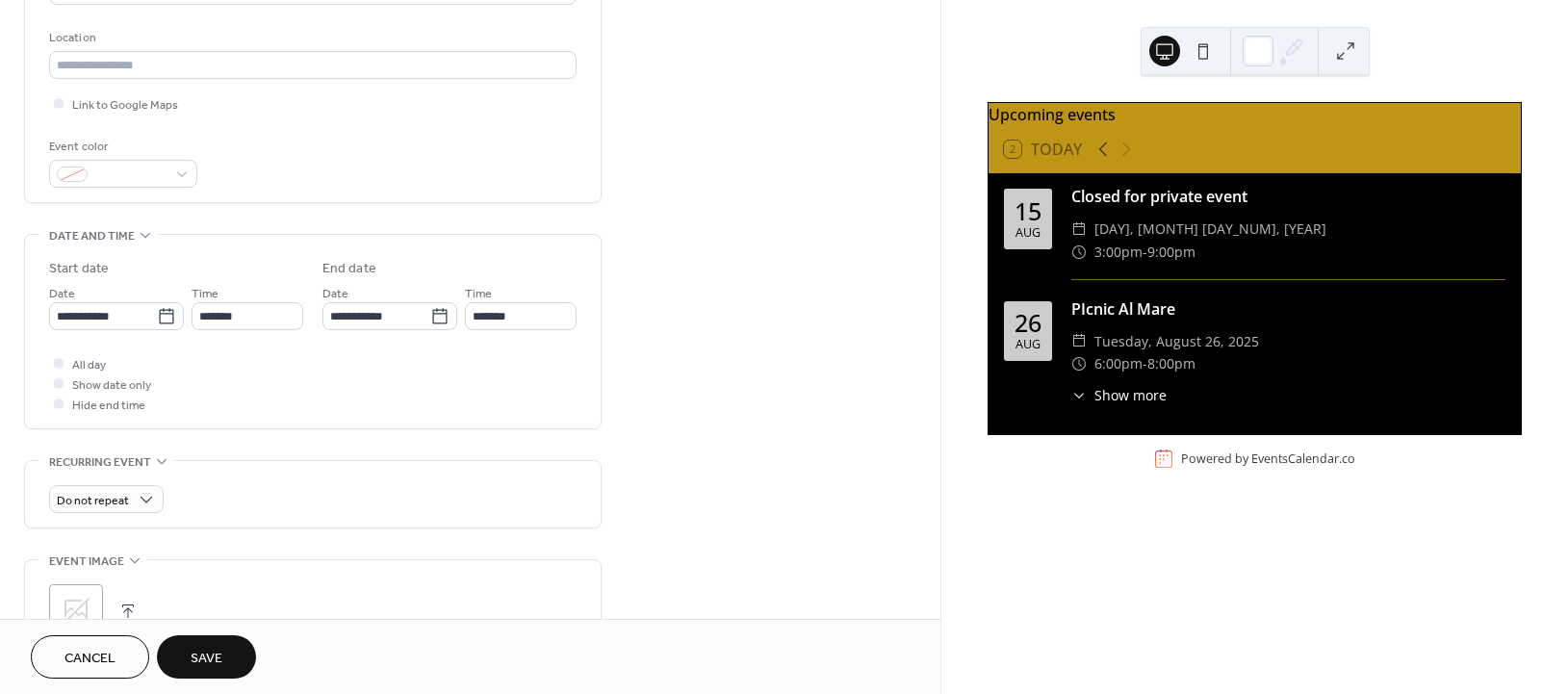 type on "*******" 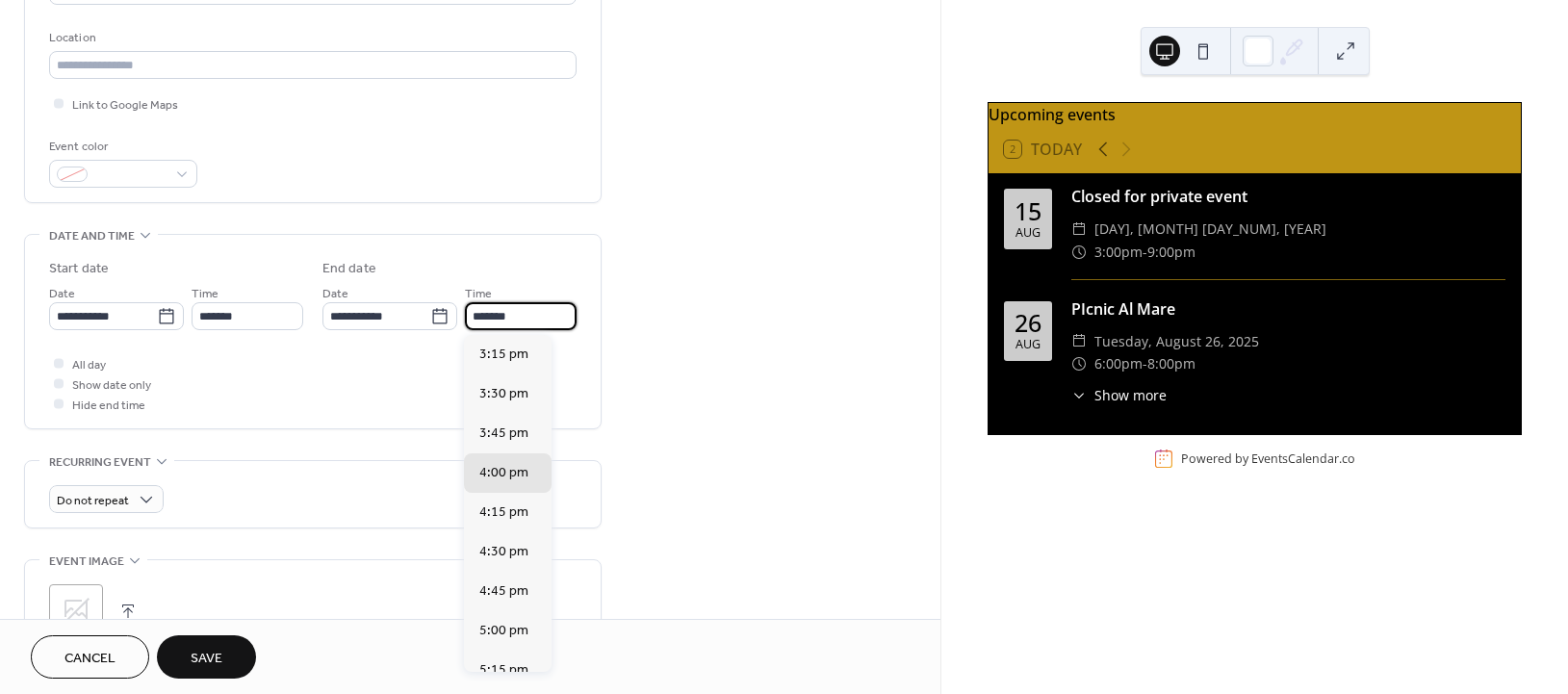 click on "*******" at bounding box center [521, 316] 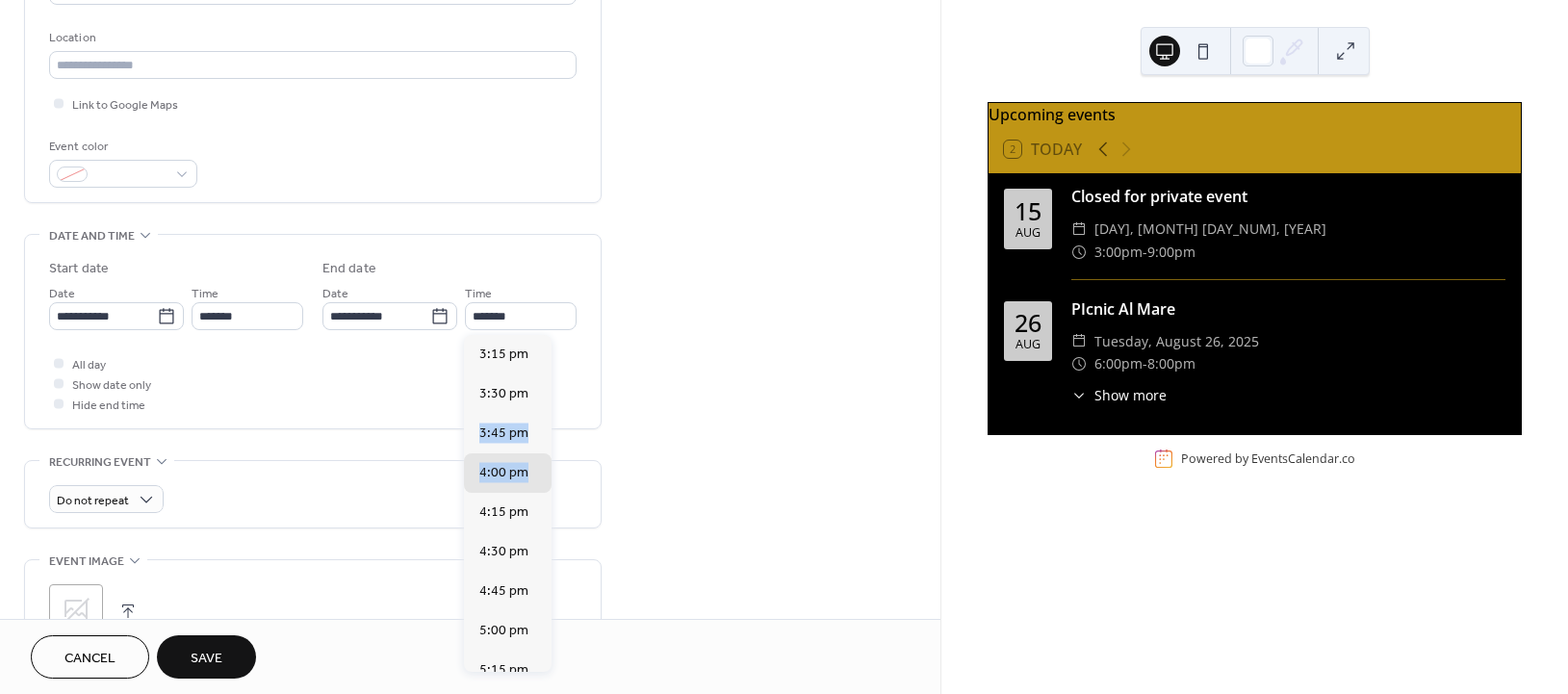 drag, startPoint x: 549, startPoint y: 394, endPoint x: 553, endPoint y: 452, distance: 58.13777 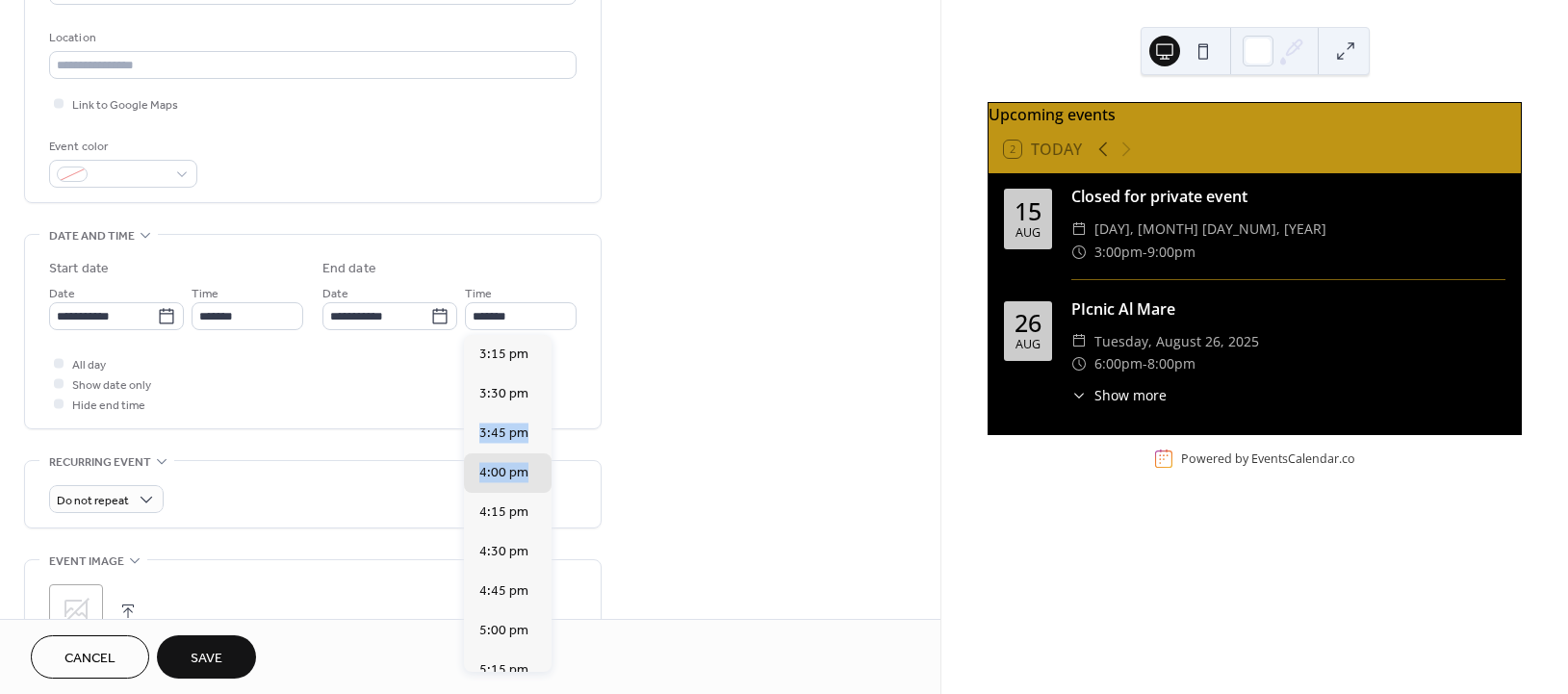 click on "3:15 pm 3:30 pm 3:45 pm 4:00 pm 4:15 pm 4:30 pm 4:45 pm 5:00 pm 5:15 pm 5:30 pm 5:45 pm 6:00 pm 6:15 pm 6:30 pm 6:45 pm 7:00 pm 7:15 pm 7:30 pm 7:45 pm 8:00 pm 8:15 pm 8:30 pm 8:45 pm 9:00 pm 9:15 pm 9:30 pm 9:45 pm 10:00 pm 10:15 pm 10:30 pm 10:45 pm 11:00 pm 11:15 pm 11:30 pm 11:45 pm" at bounding box center (507, 503) 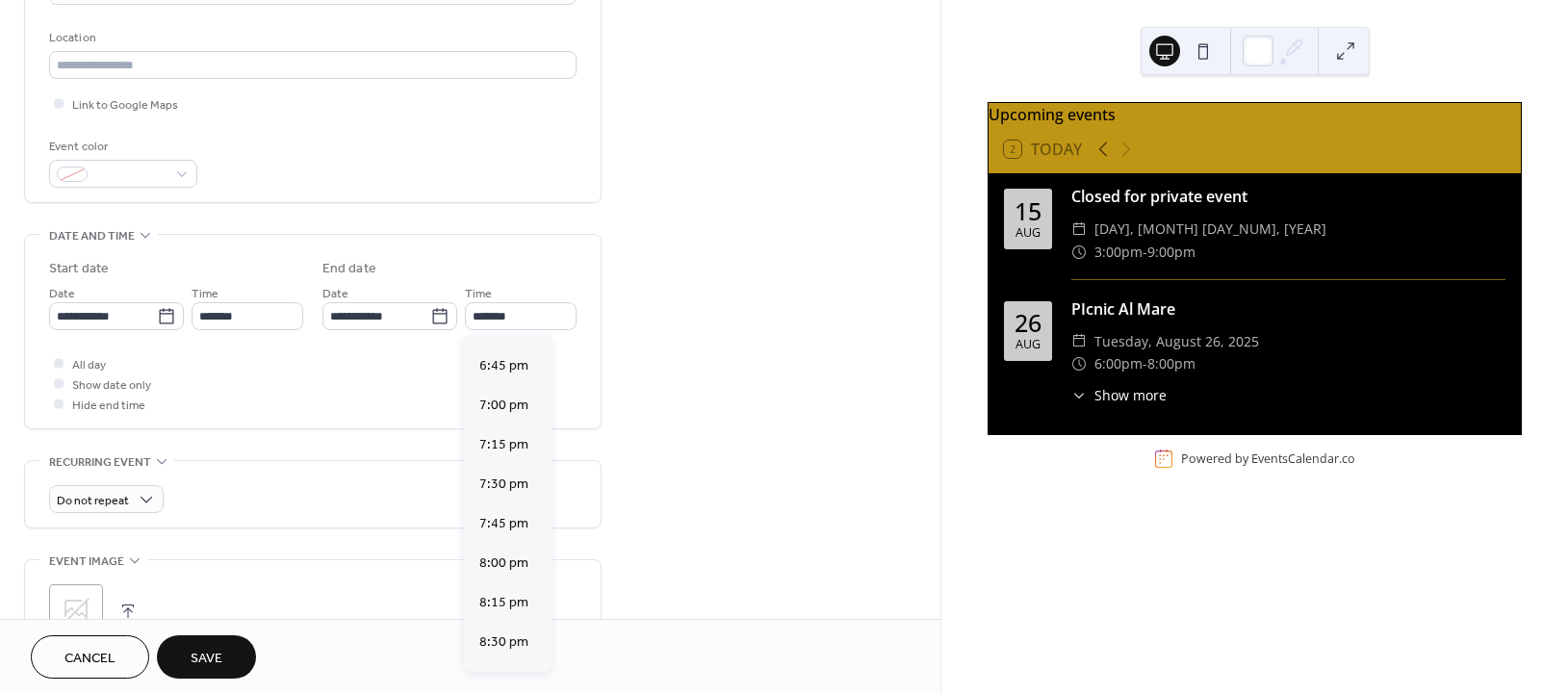 scroll, scrollTop: 836, scrollLeft: 0, axis: vertical 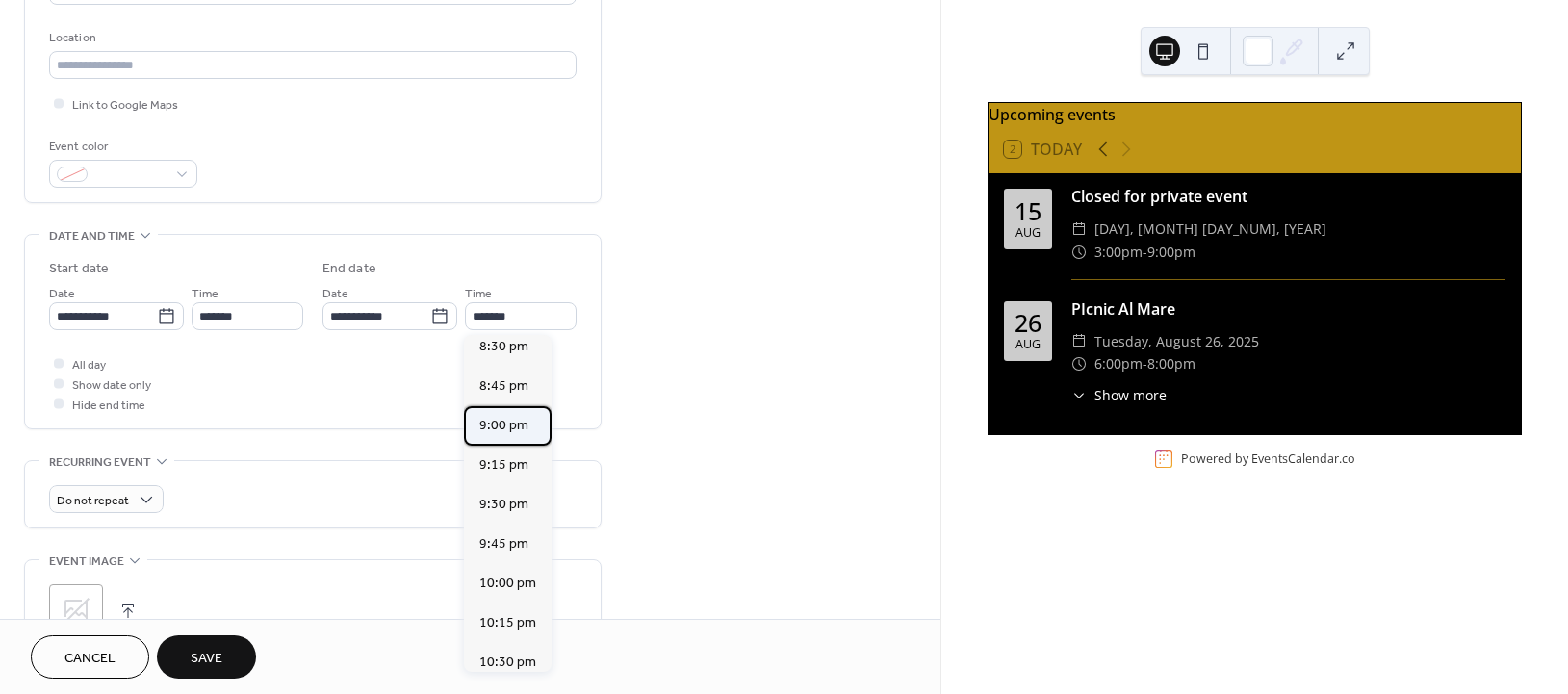 click on "9:00 pm" at bounding box center [503, 425] 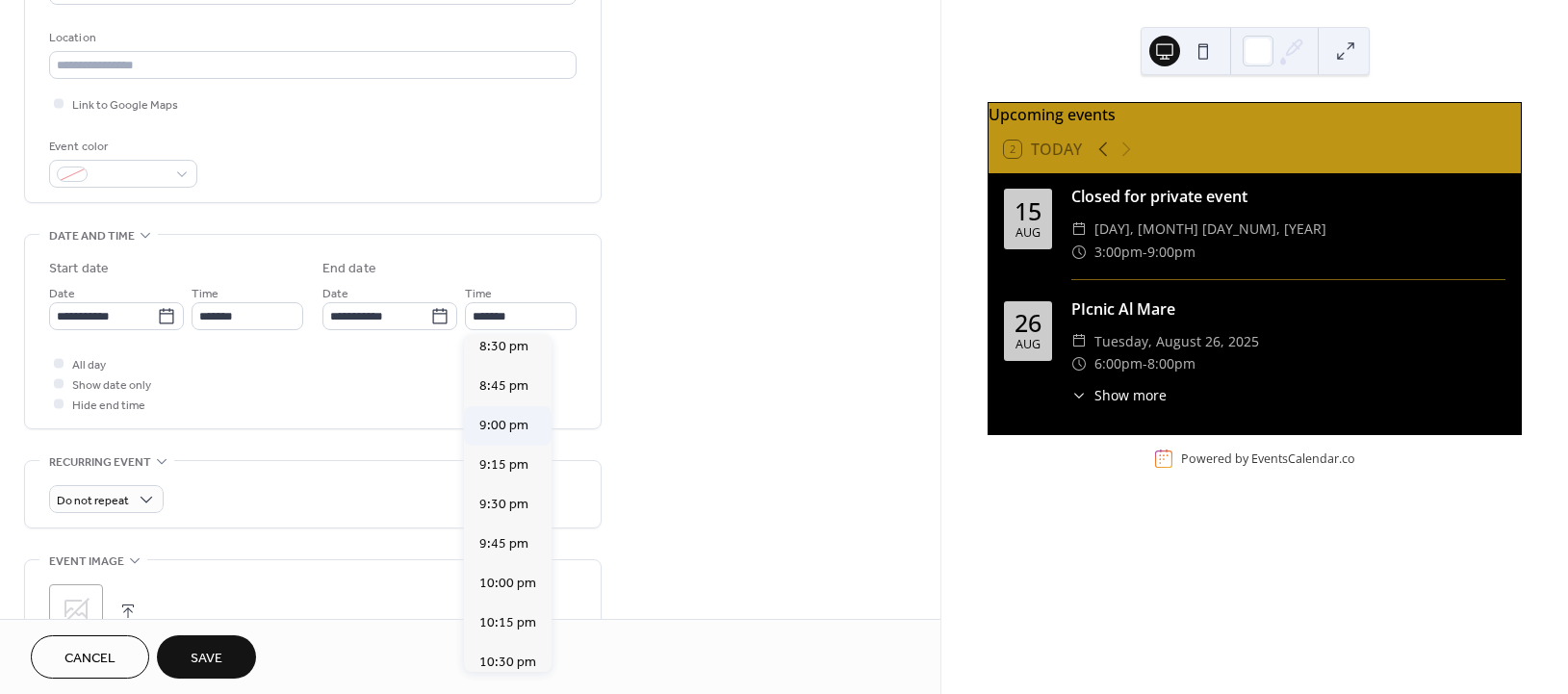 type on "*******" 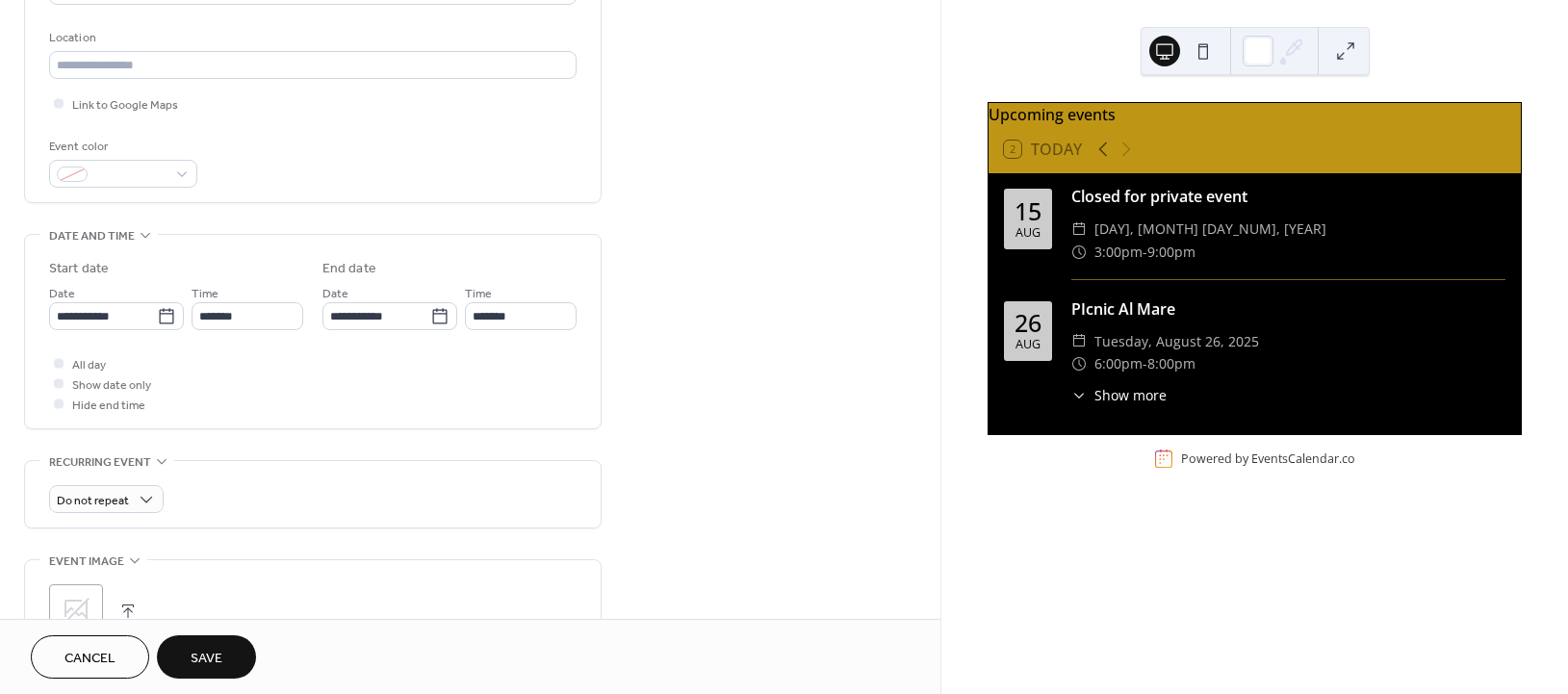 click on "Save" at bounding box center (206, 656) 